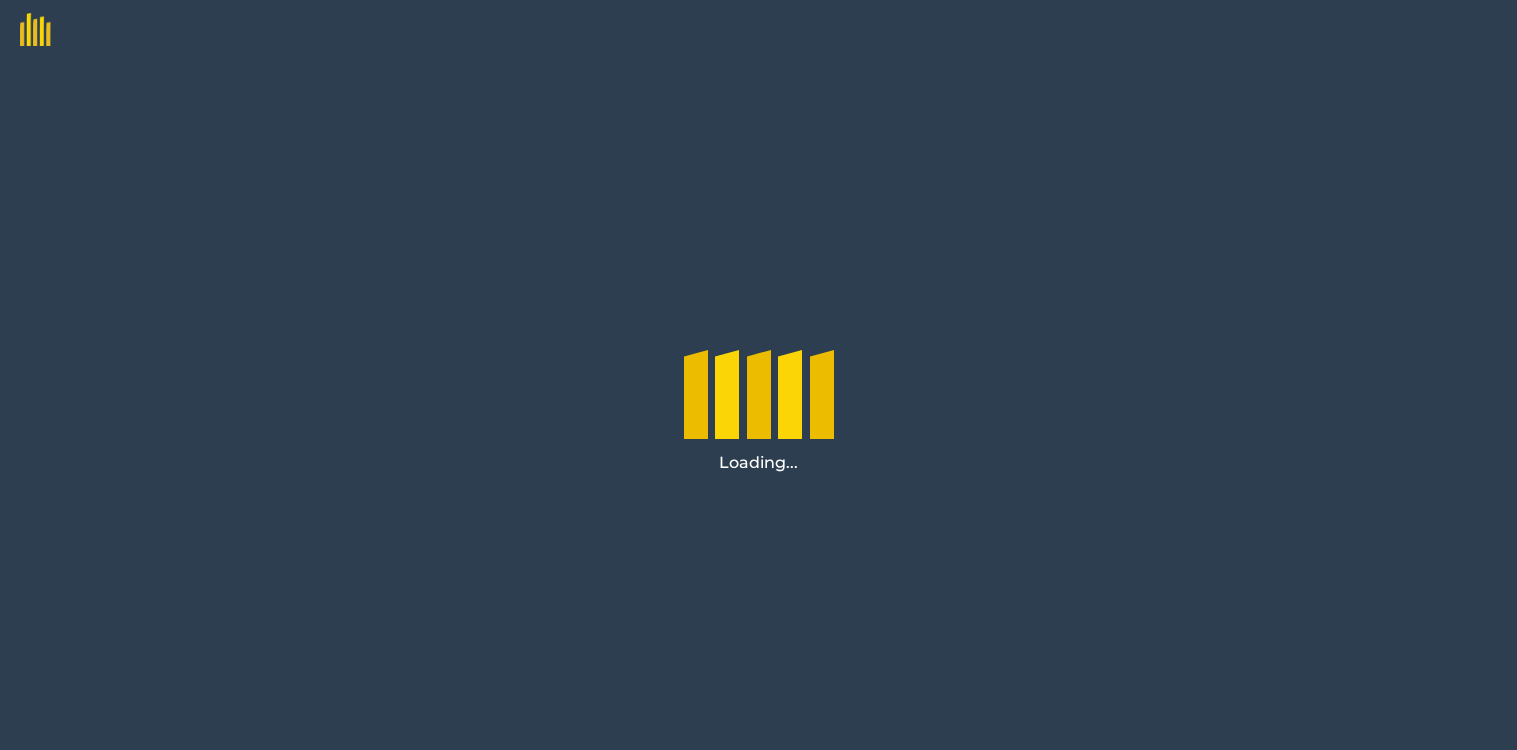 scroll, scrollTop: 0, scrollLeft: 0, axis: both 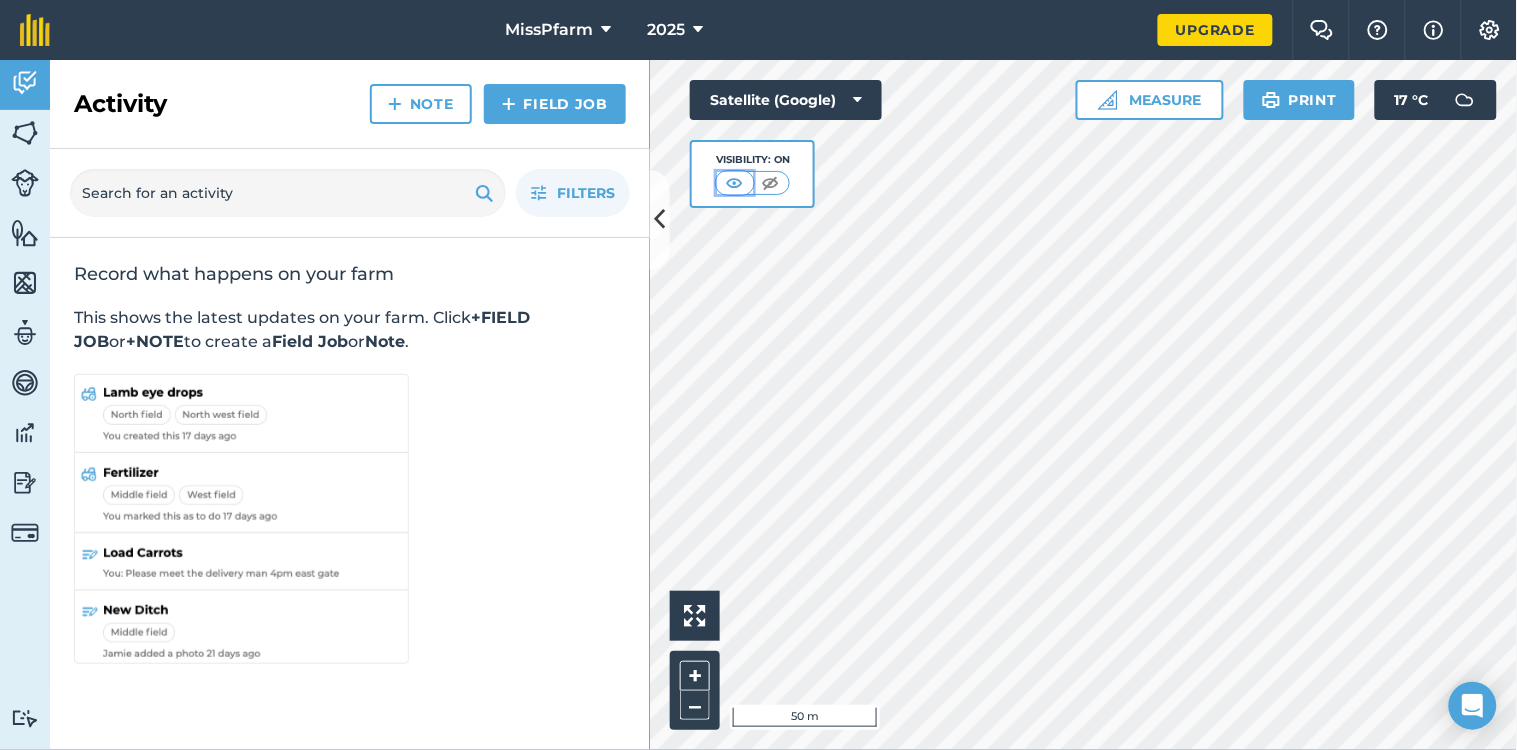 click at bounding box center (734, 183) 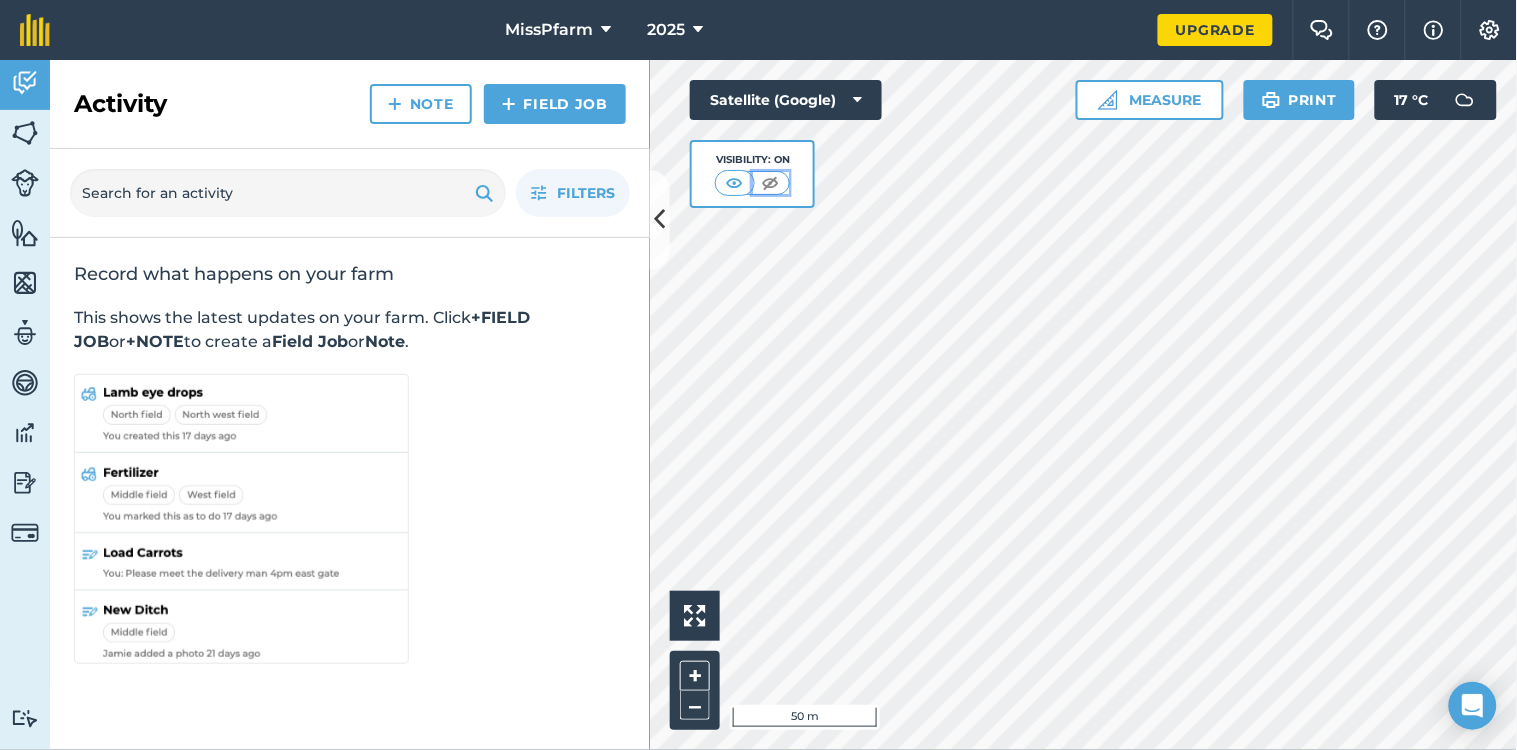 click at bounding box center (770, 183) 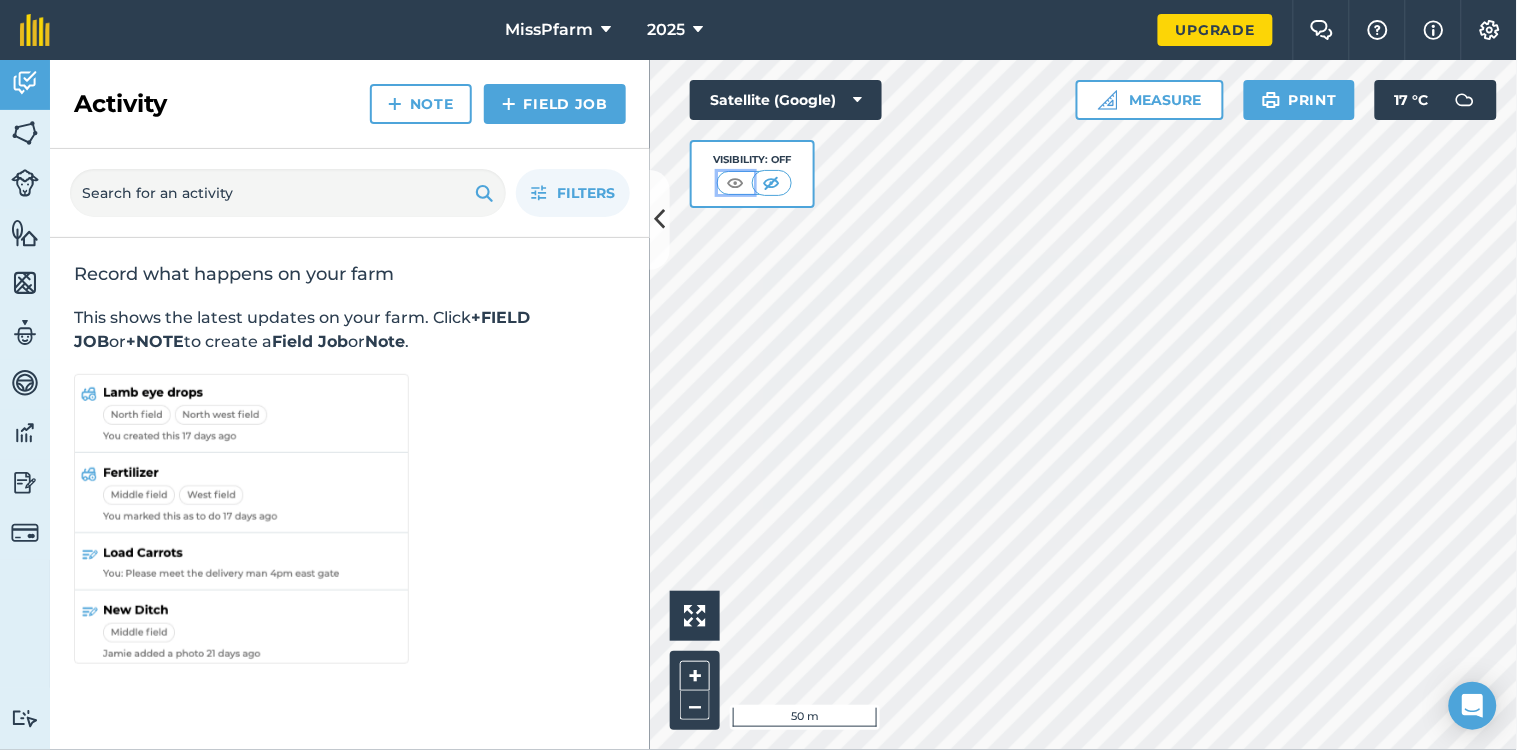 click at bounding box center [735, 183] 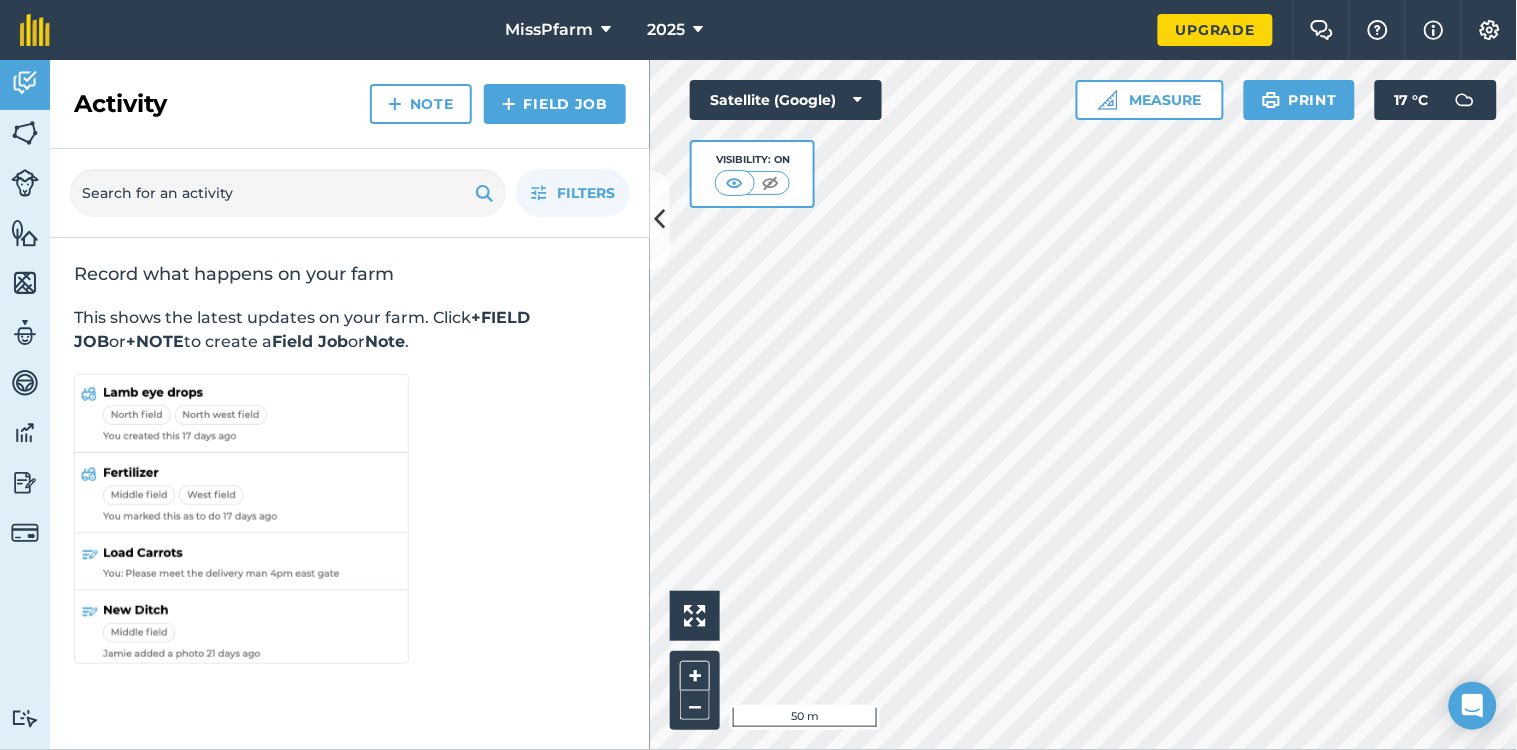 click on "Activity   Note   Field Job" at bounding box center (350, 104) 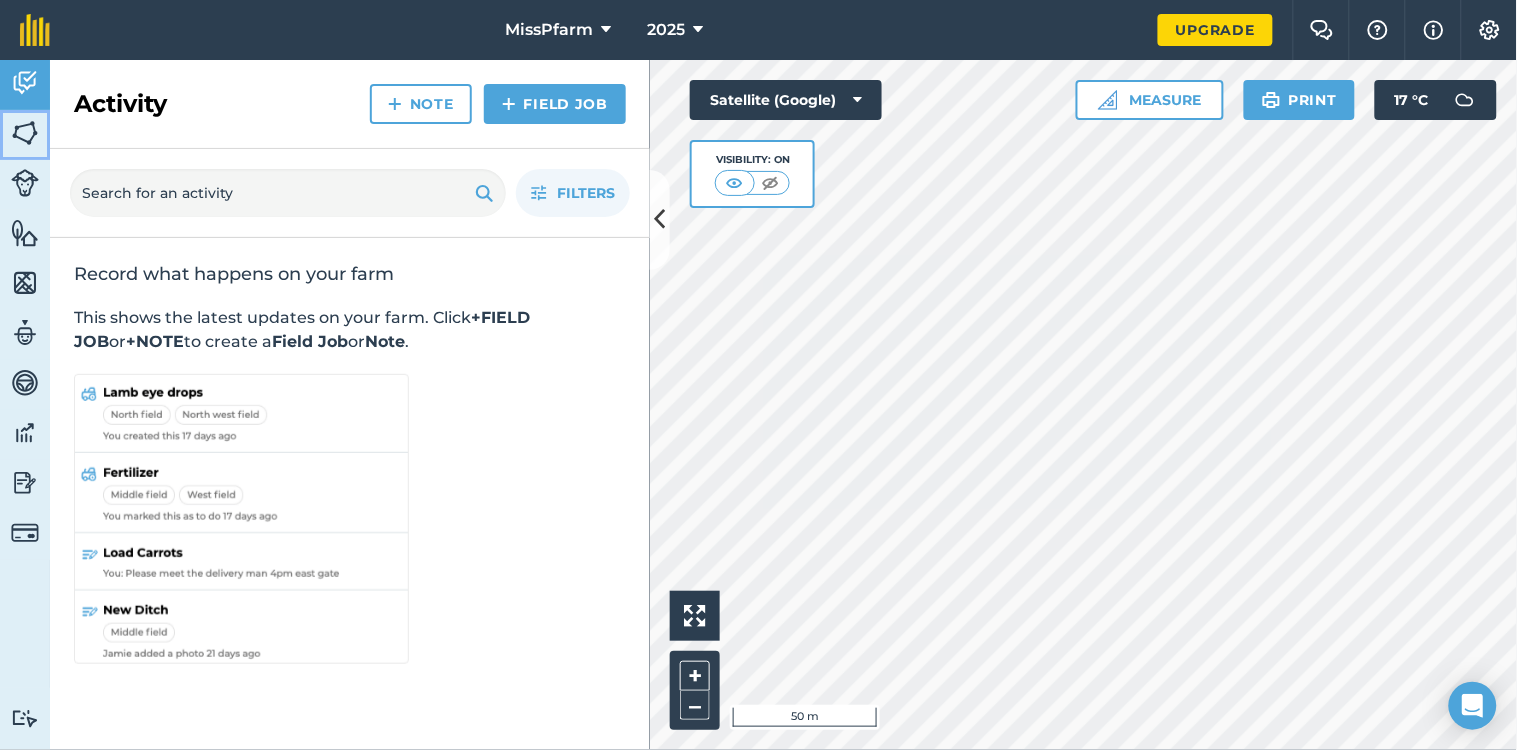 click at bounding box center (25, 133) 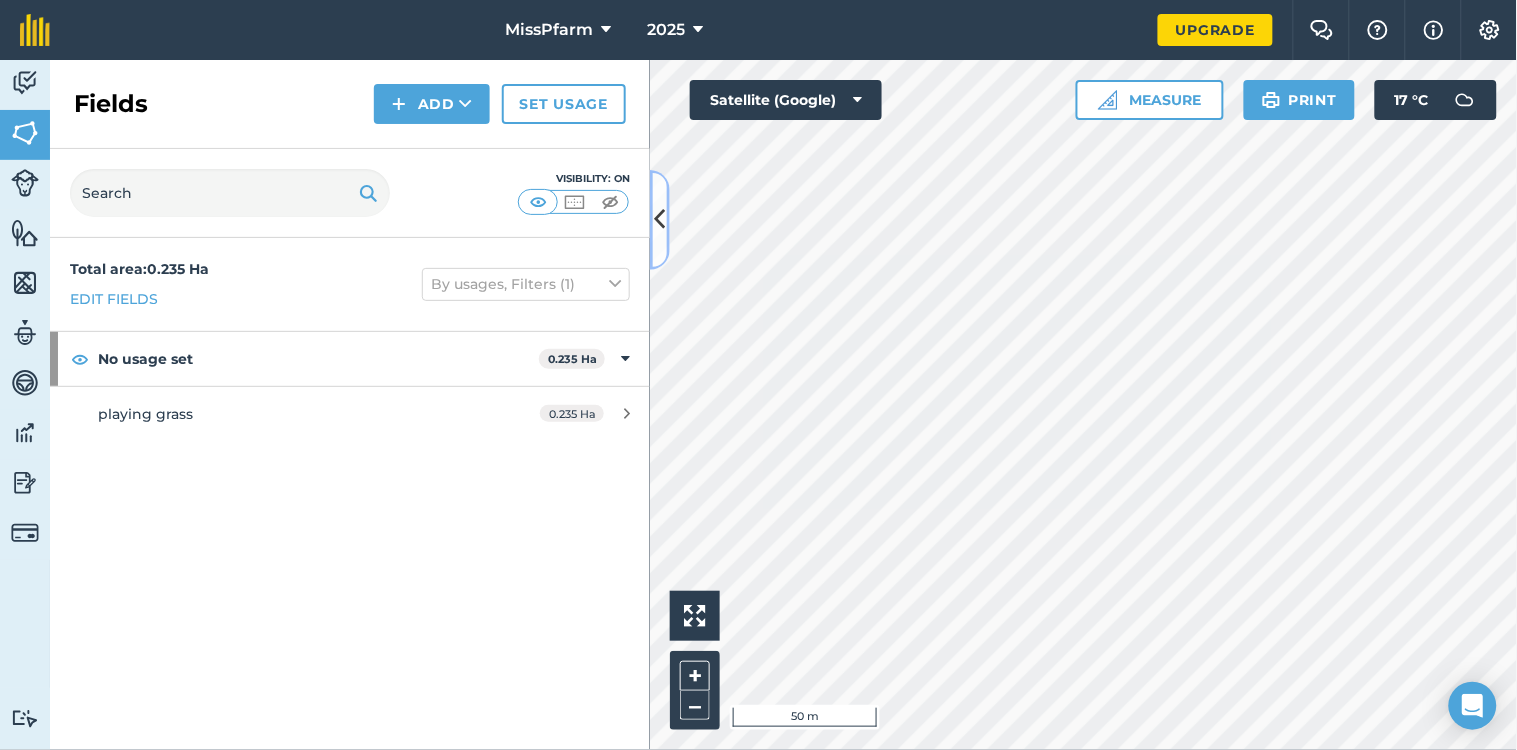 click at bounding box center (660, 220) 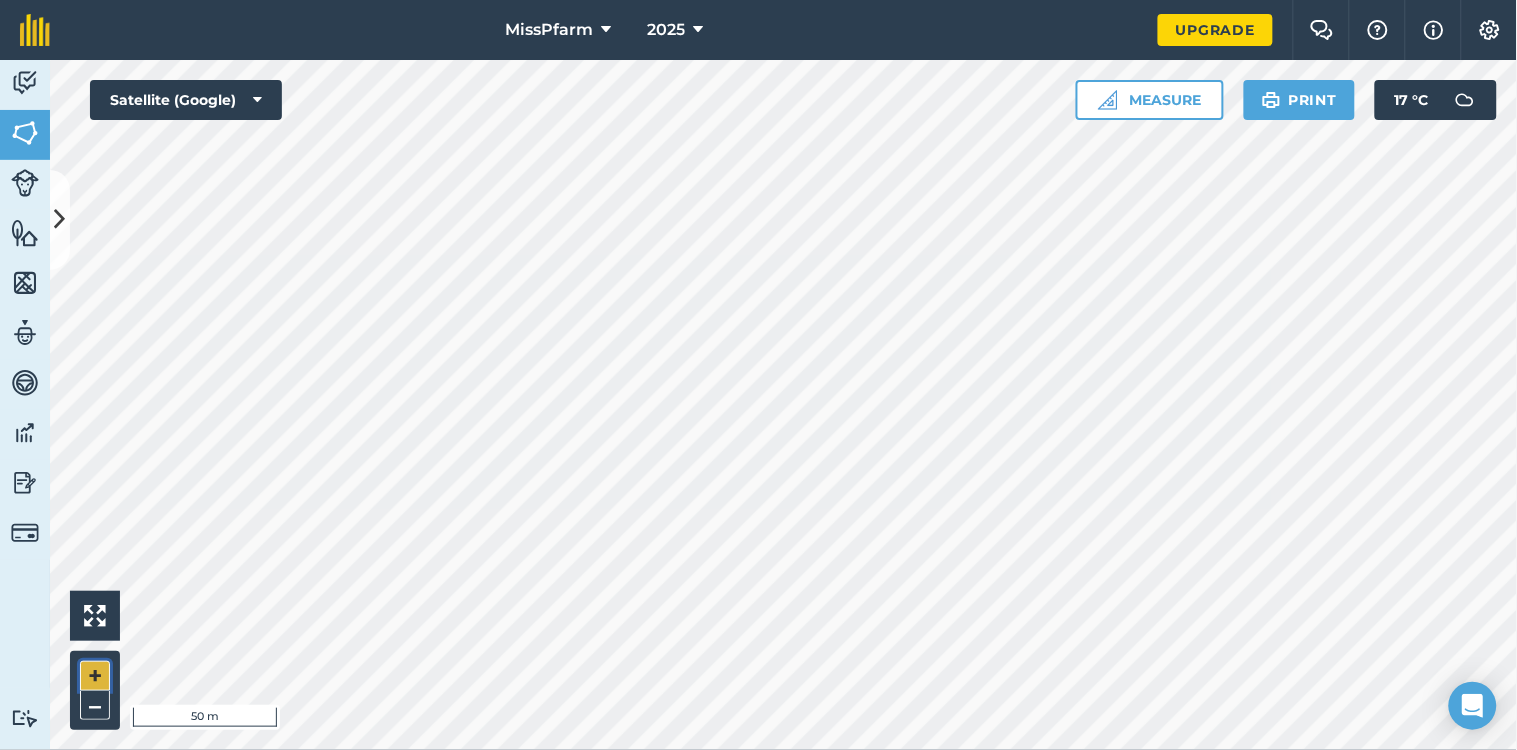 click on "+" at bounding box center (95, 676) 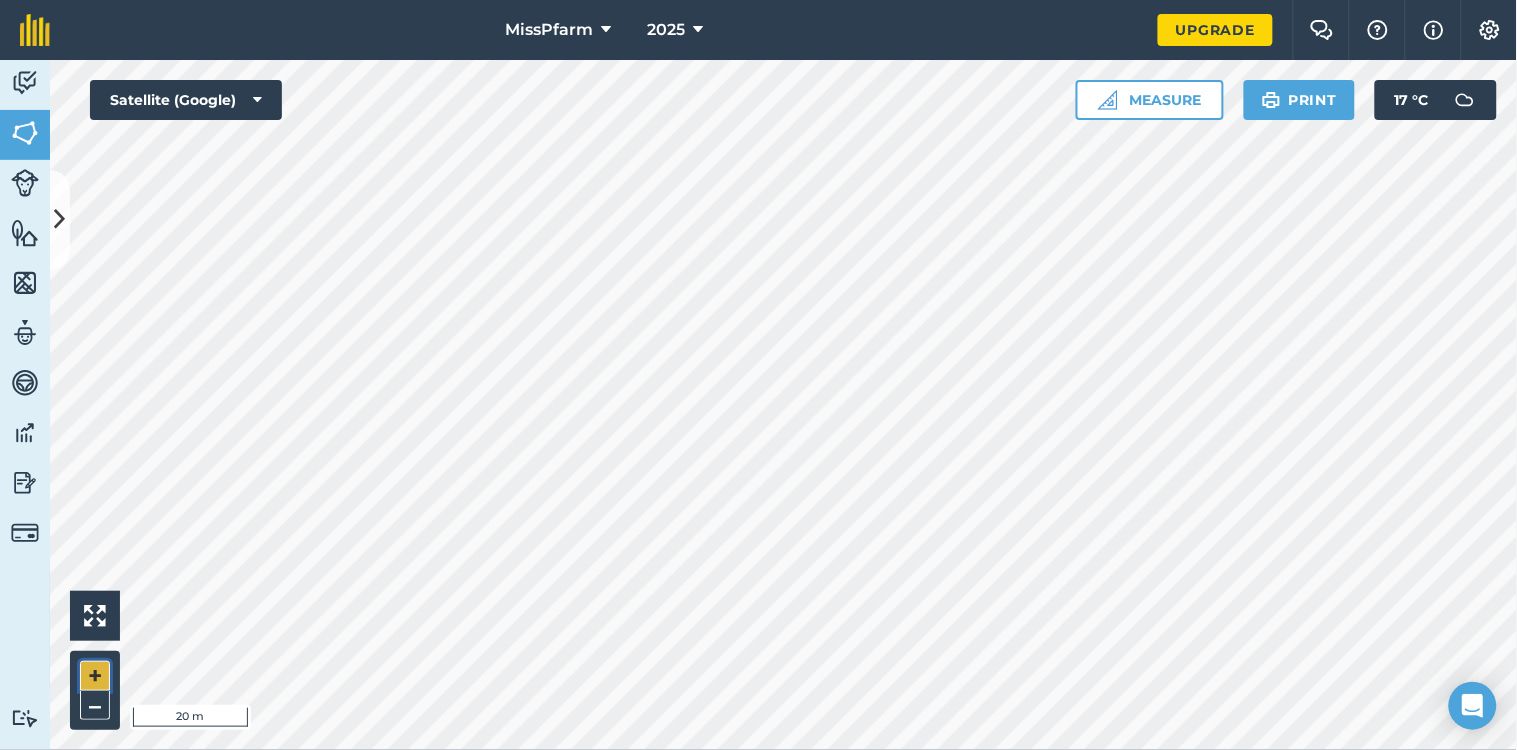 click on "+" at bounding box center [95, 676] 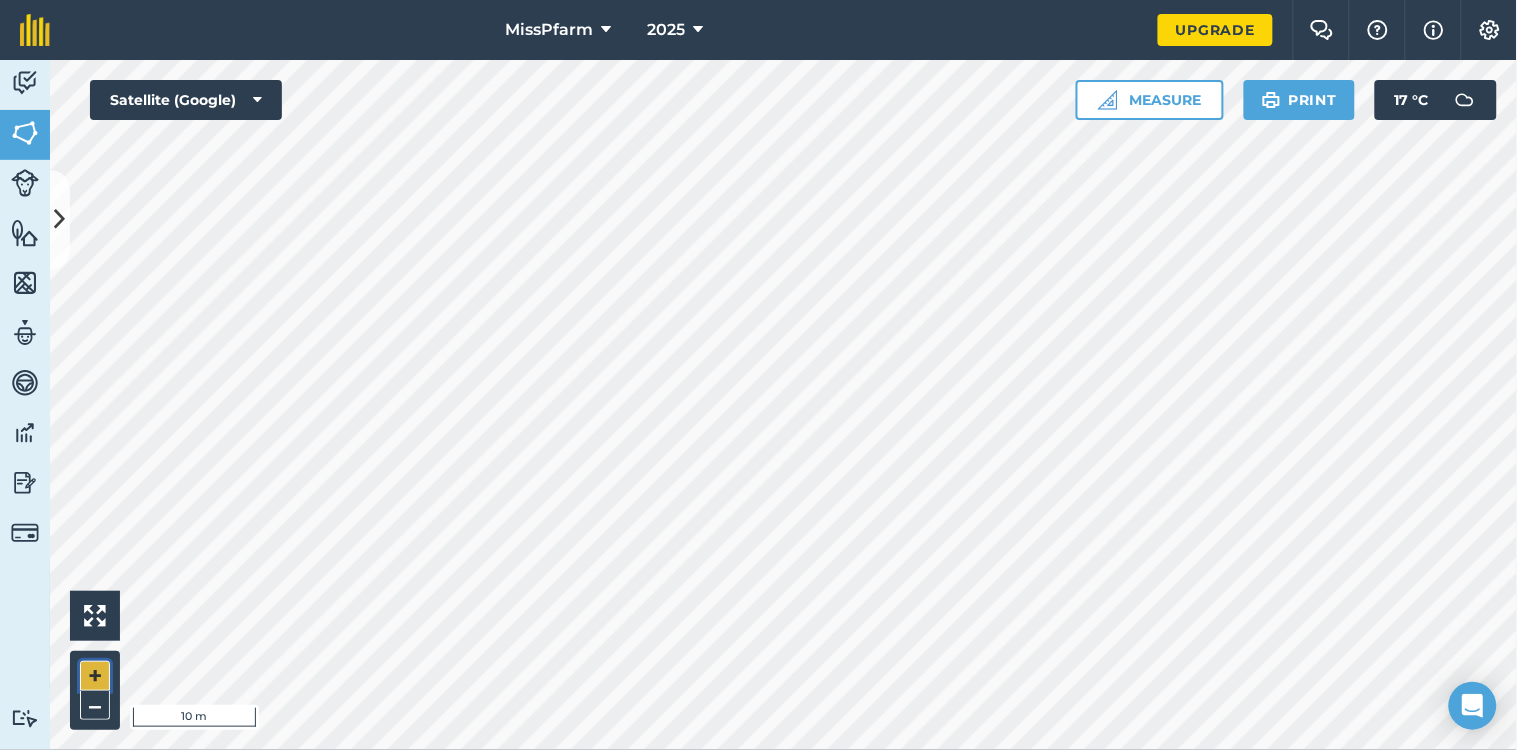 click on "+" at bounding box center [95, 676] 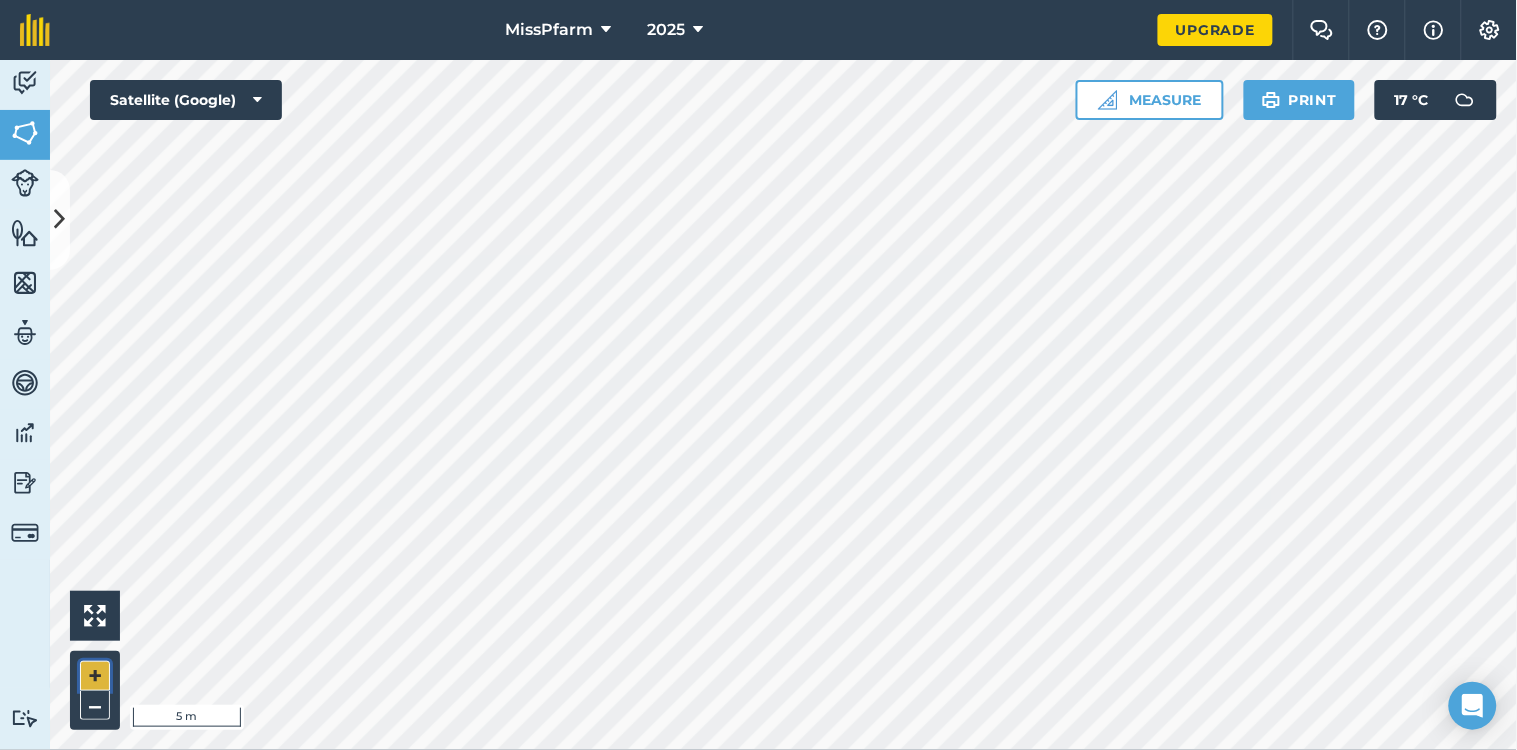 click on "+" at bounding box center (95, 676) 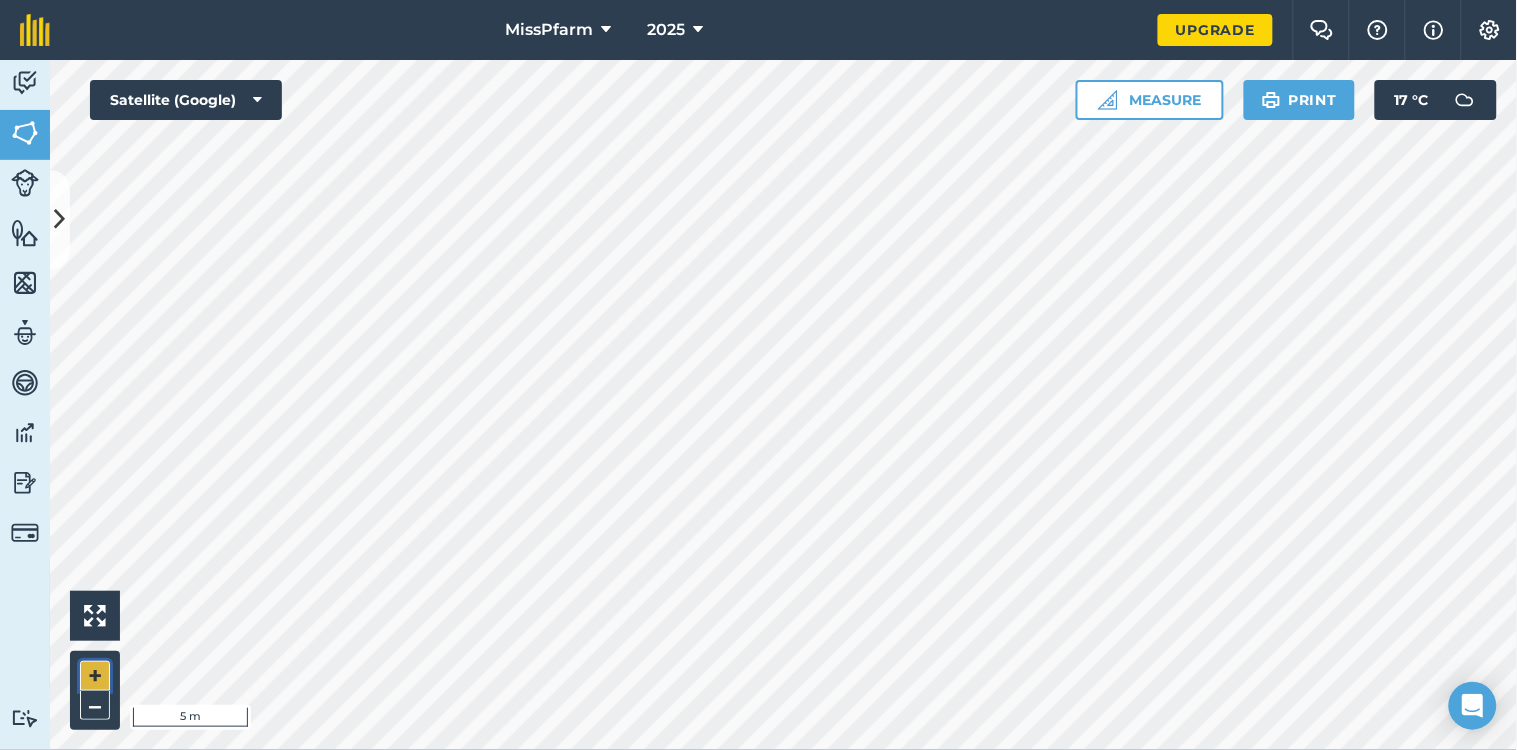 click on "+" at bounding box center [95, 676] 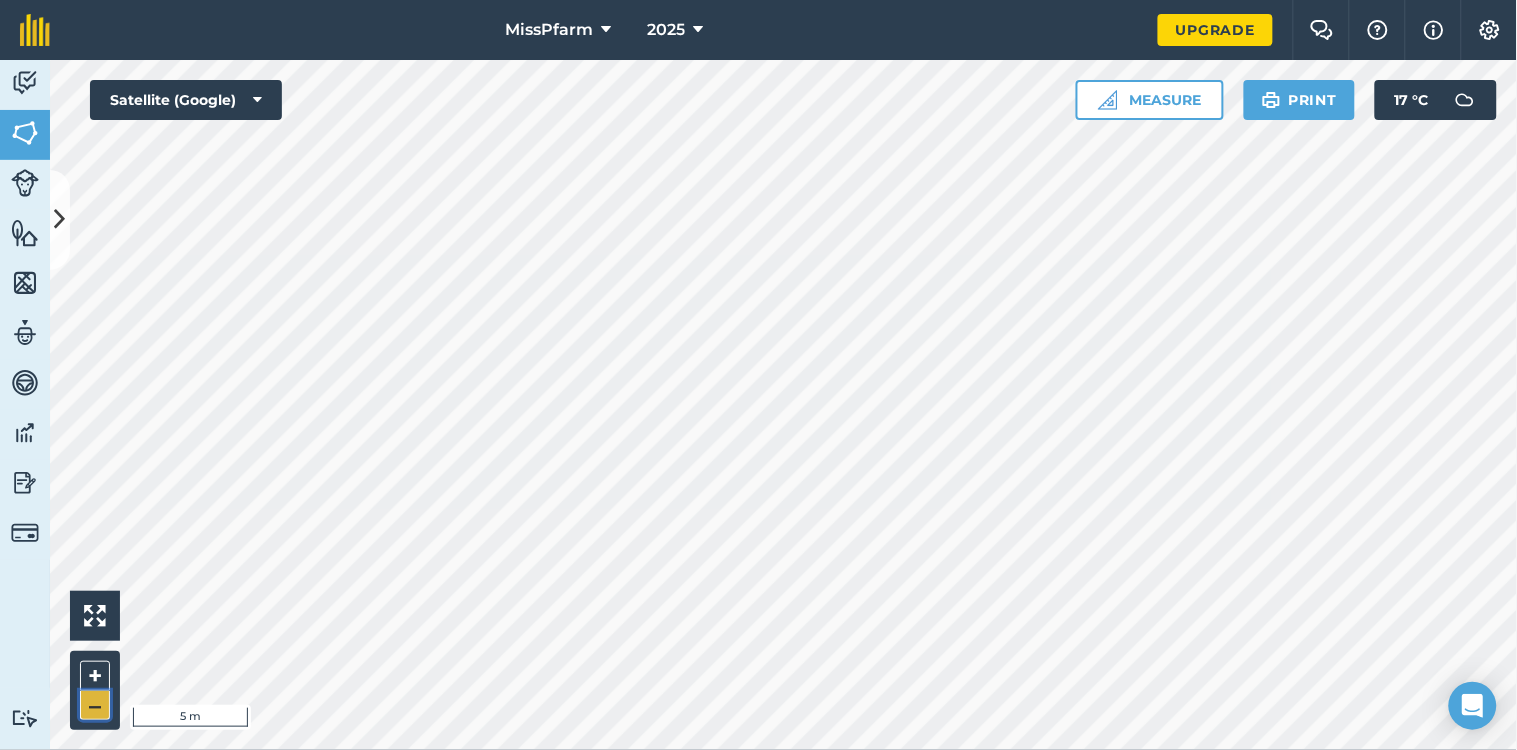 click on "–" at bounding box center [95, 705] 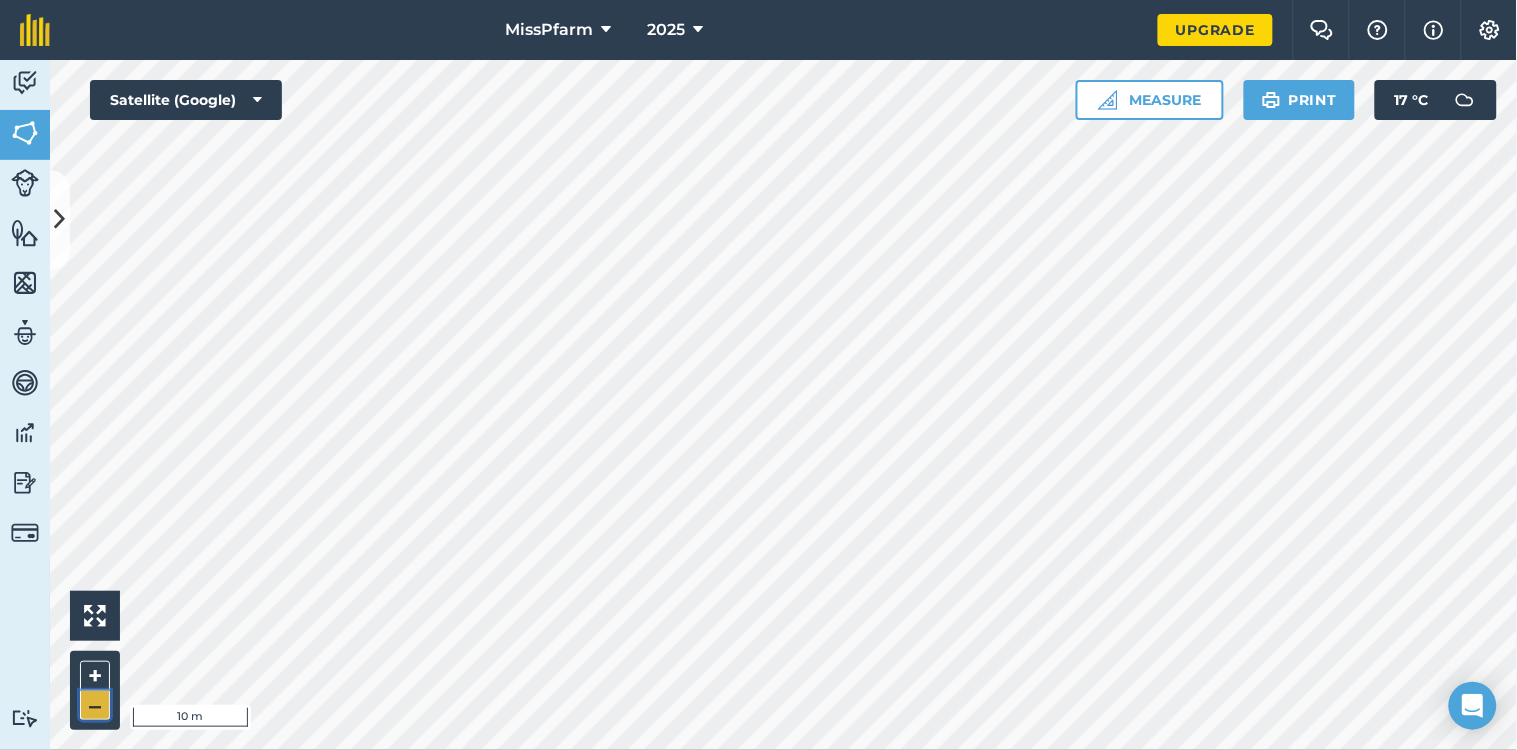 type 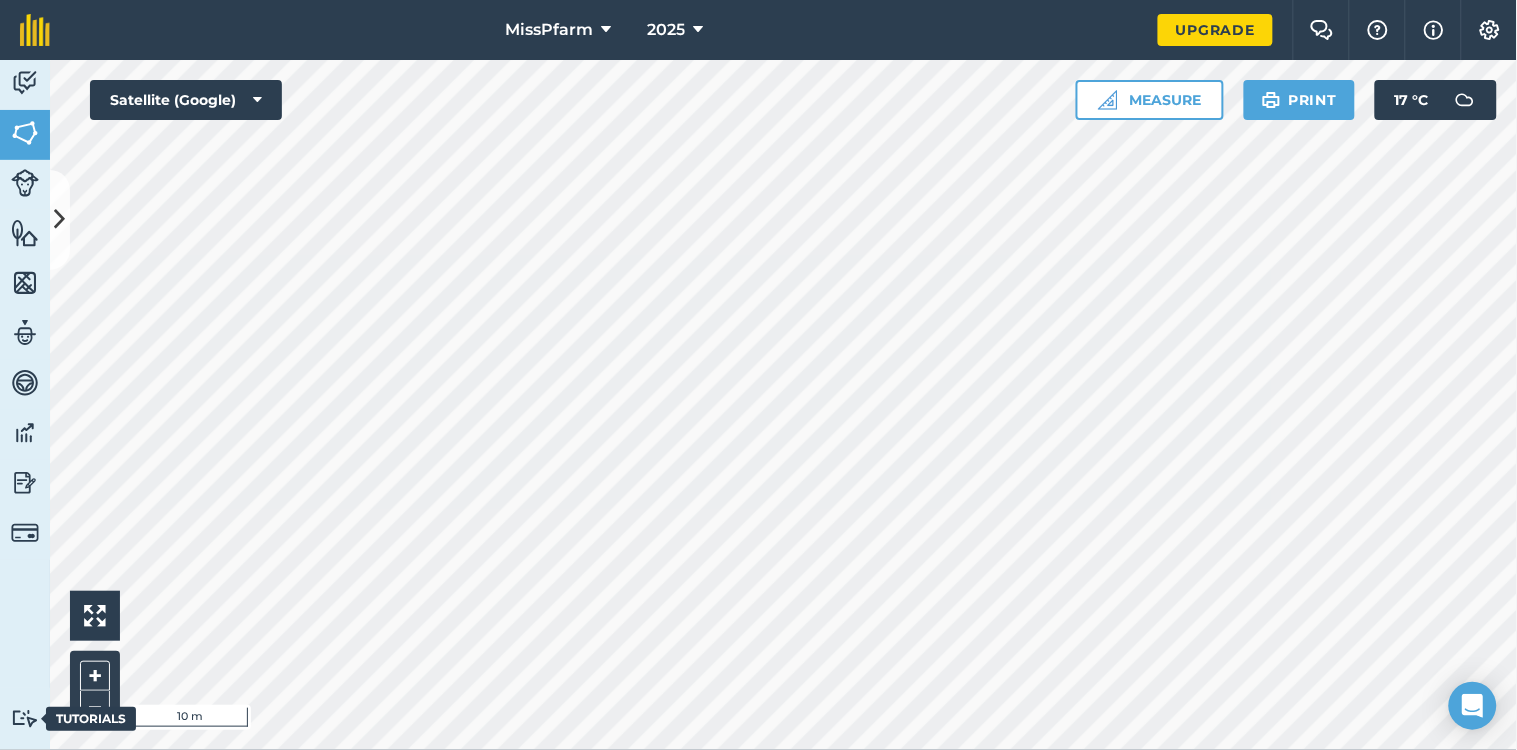 click on "Activity Fields Livestock Features Maps Team Vehicles Data Reporting Billing Tutorials Tutorials Fields   Add   Set usage Visibility: On Total area :  0.235   Ha Edit fields By usages, Filters (1) No usage set 0.235   Ha playing grass 0.235   Ha Hello i 10 m + – Satellite (Google) Measure Print 17   ° C" at bounding box center [758, 405] 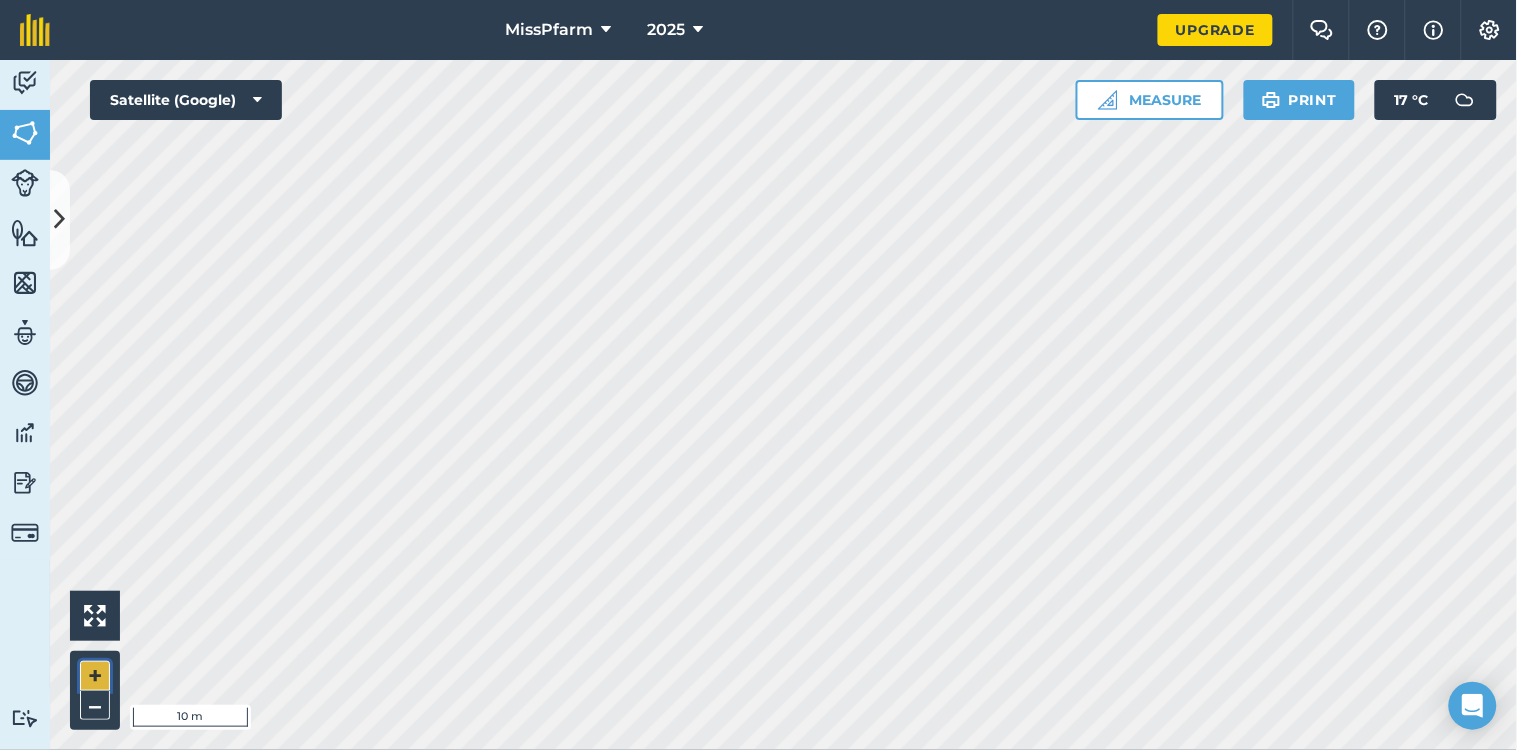 click on "+" at bounding box center [95, 676] 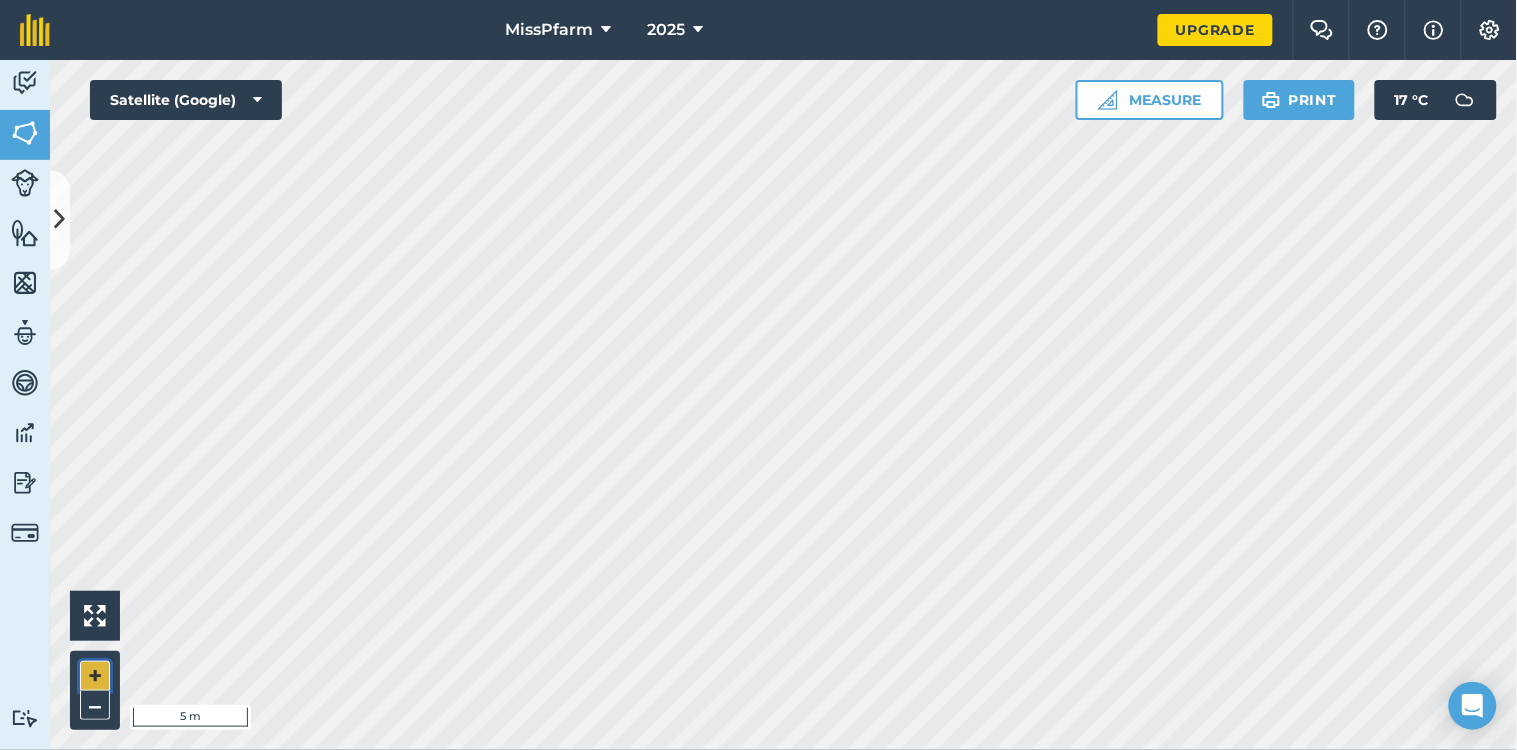 click on "+" at bounding box center (95, 676) 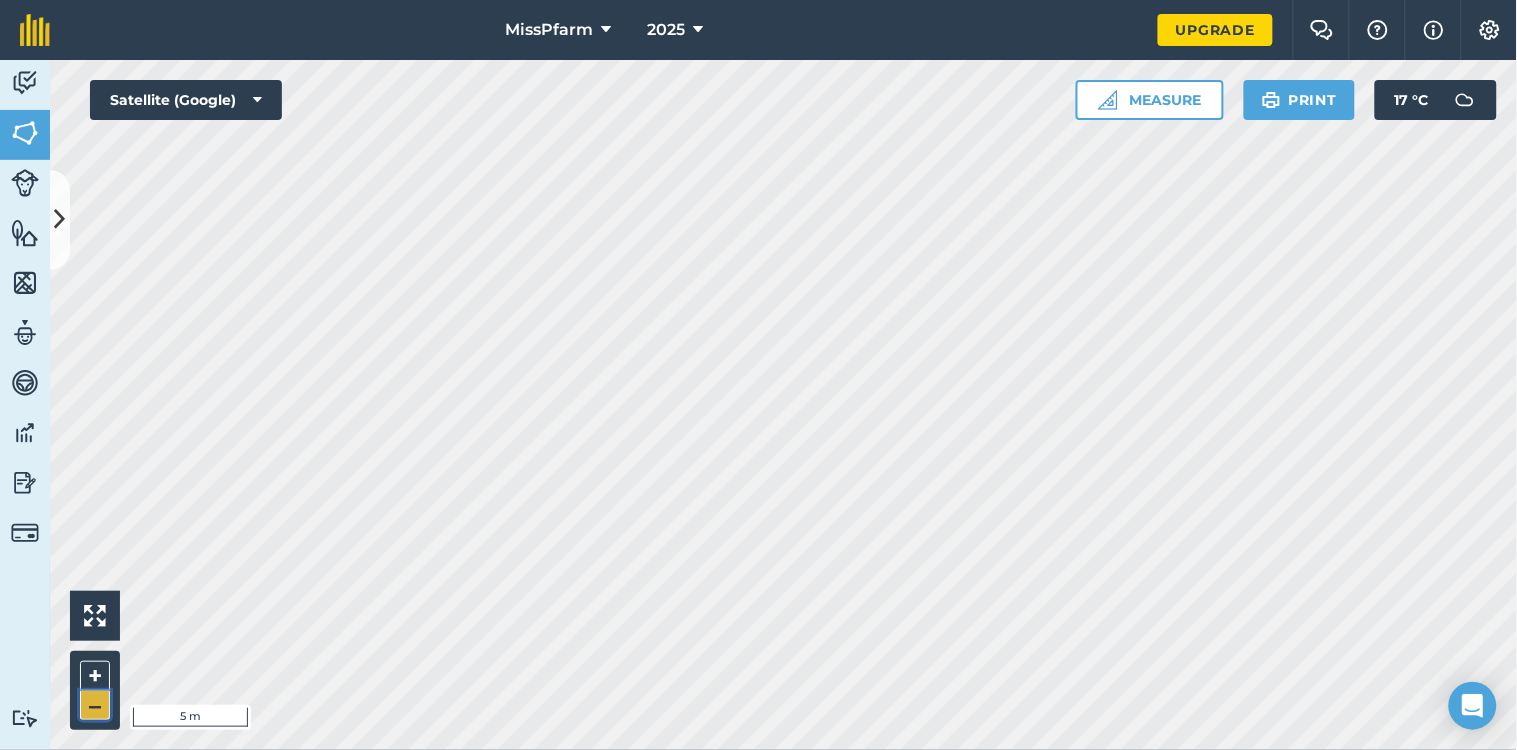 click on "–" at bounding box center [95, 705] 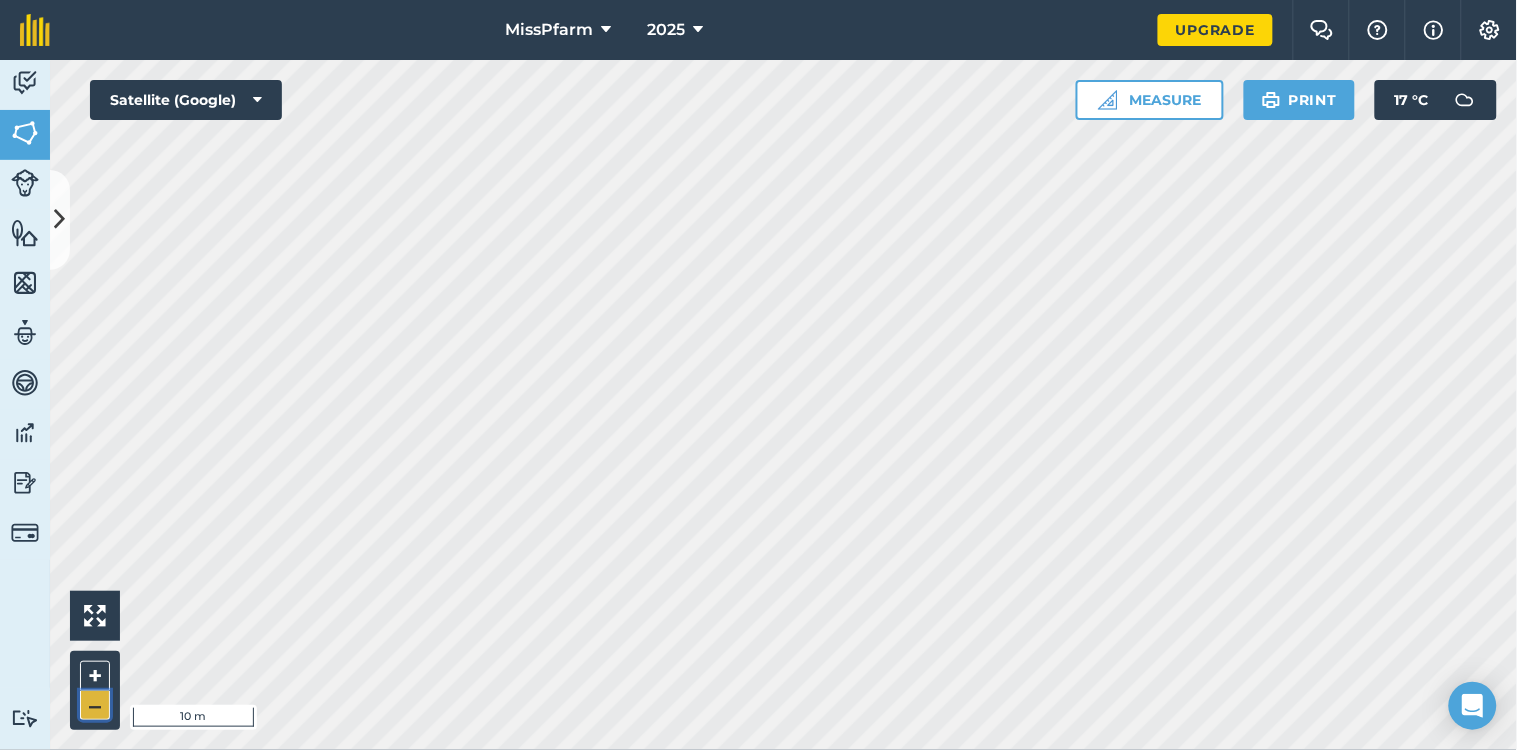 click on "–" at bounding box center (95, 705) 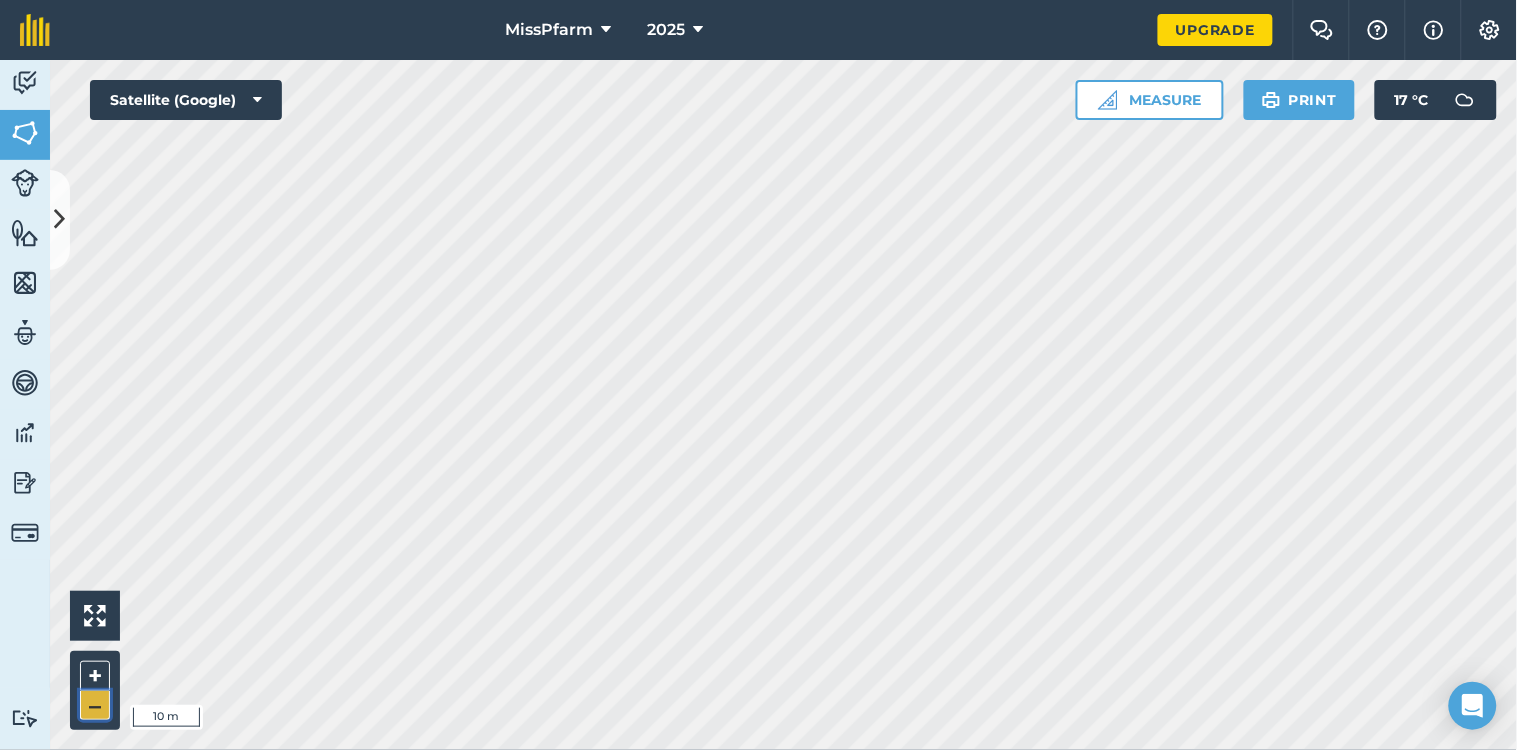 click on "–" at bounding box center [95, 705] 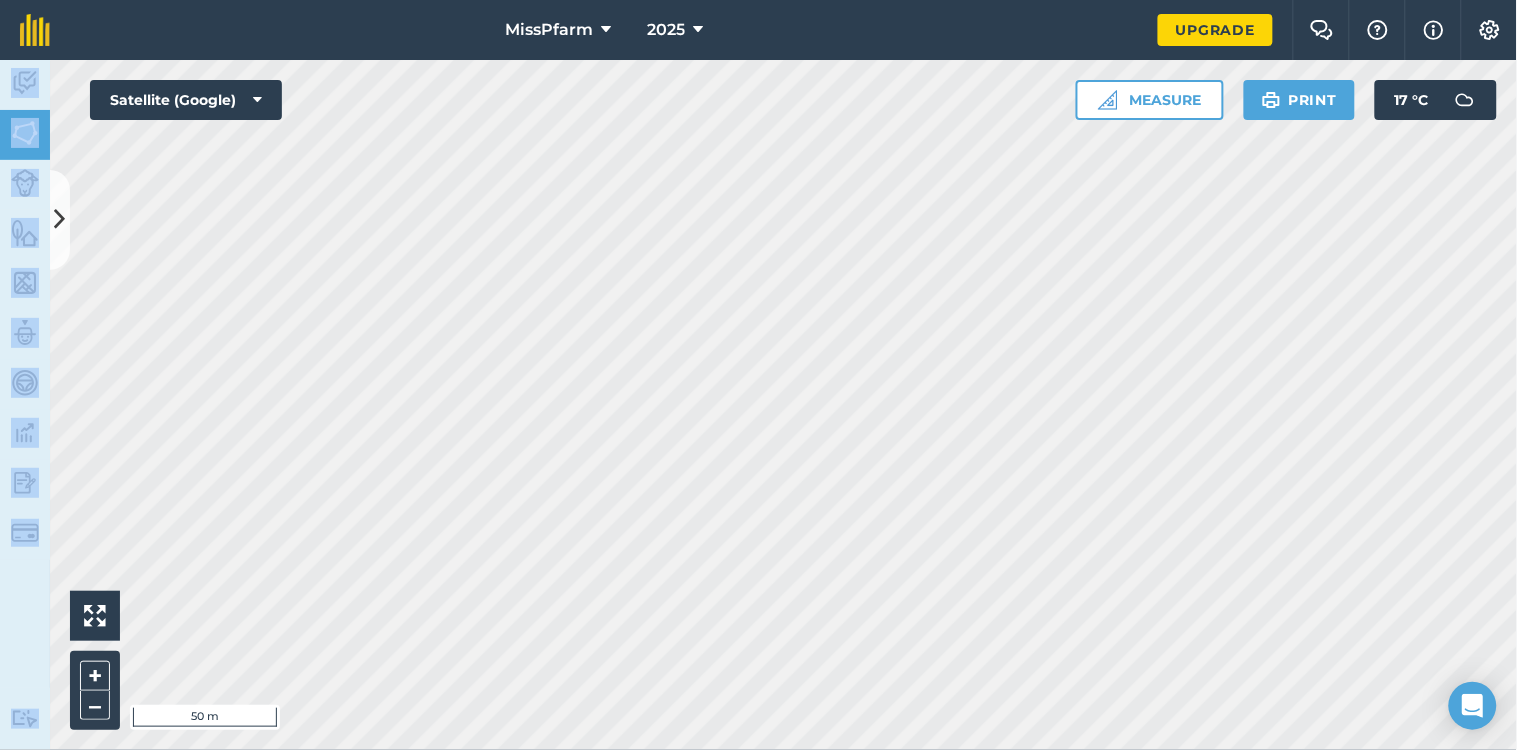 click on "MissPfarm 2025 Upgrade Farm Chat Help Info Settings Map printing is not available on our free plan Please upgrade to our Essentials, Plus or Pro plan to access this feature. Activity Fields Livestock Features Maps Team Vehicles Data Reporting Billing Tutorials Tutorials Fields   Add   Set usage Visibility: On Total area :  0.235   Ha Edit fields By usages, Filters (1) No usage set 0.235   Ha playing grass 0.235   Ha Hello i 50 m + – Satellite (Google) Measure Print 17   ° C" at bounding box center [758, 375] 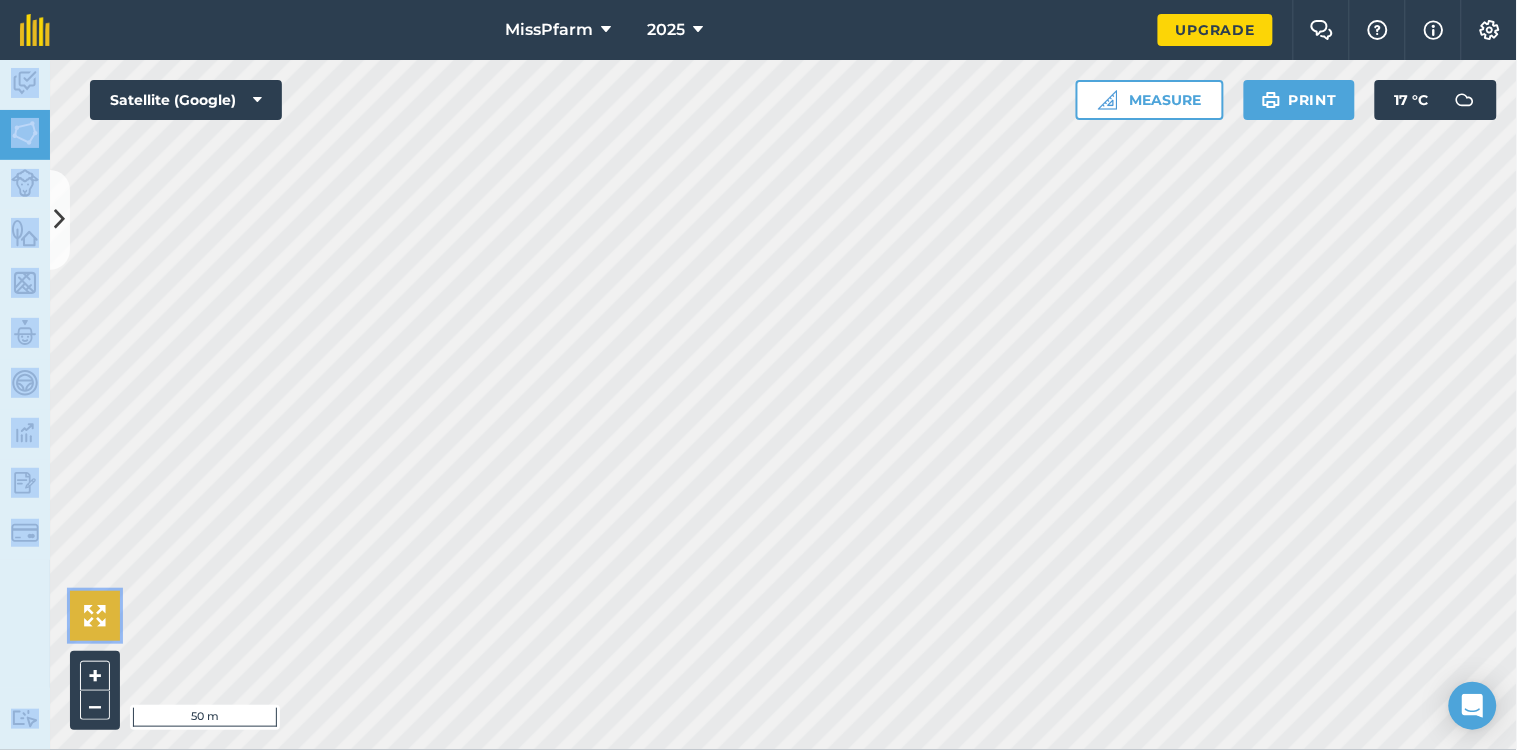 click at bounding box center (95, 616) 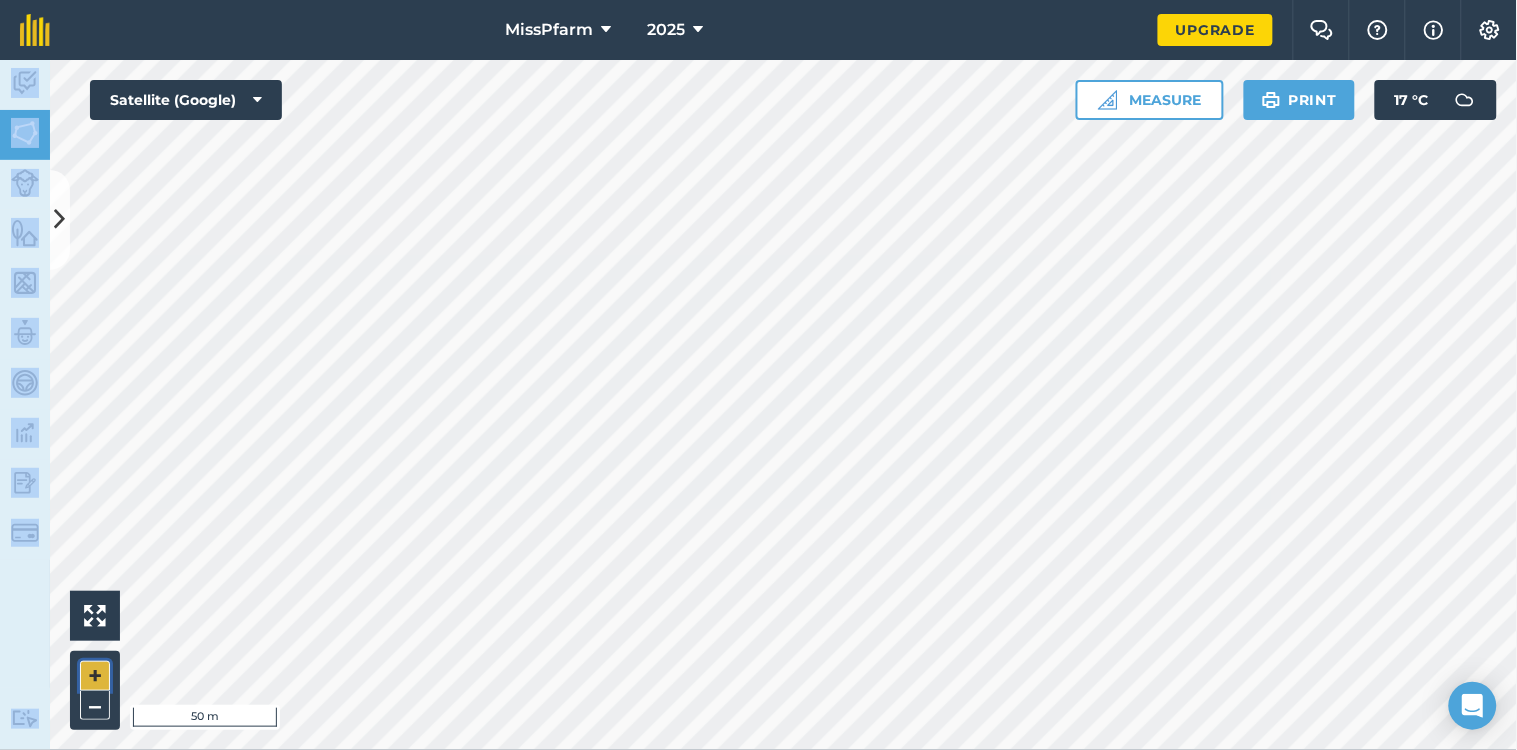 click on "+" at bounding box center (95, 676) 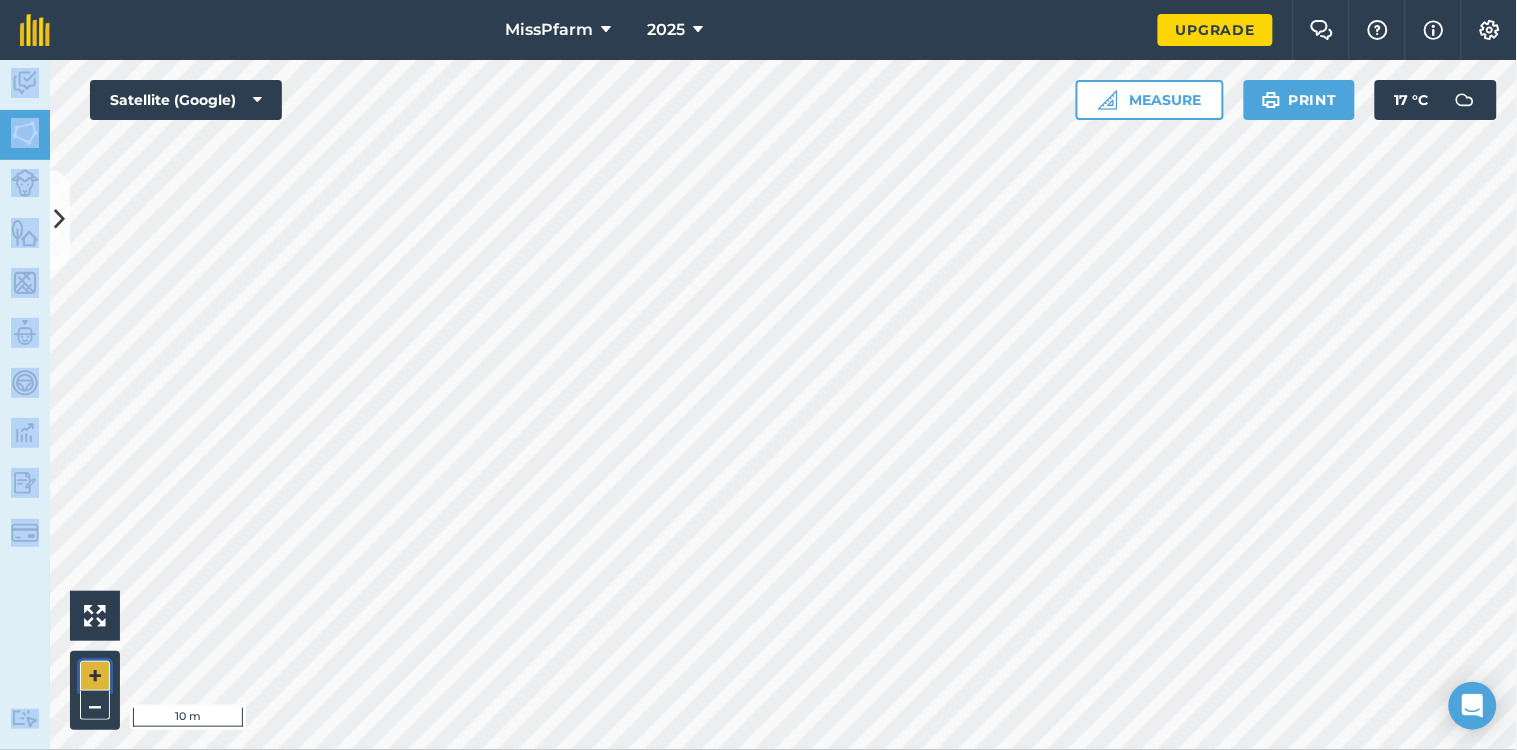 click on "+" at bounding box center [95, 676] 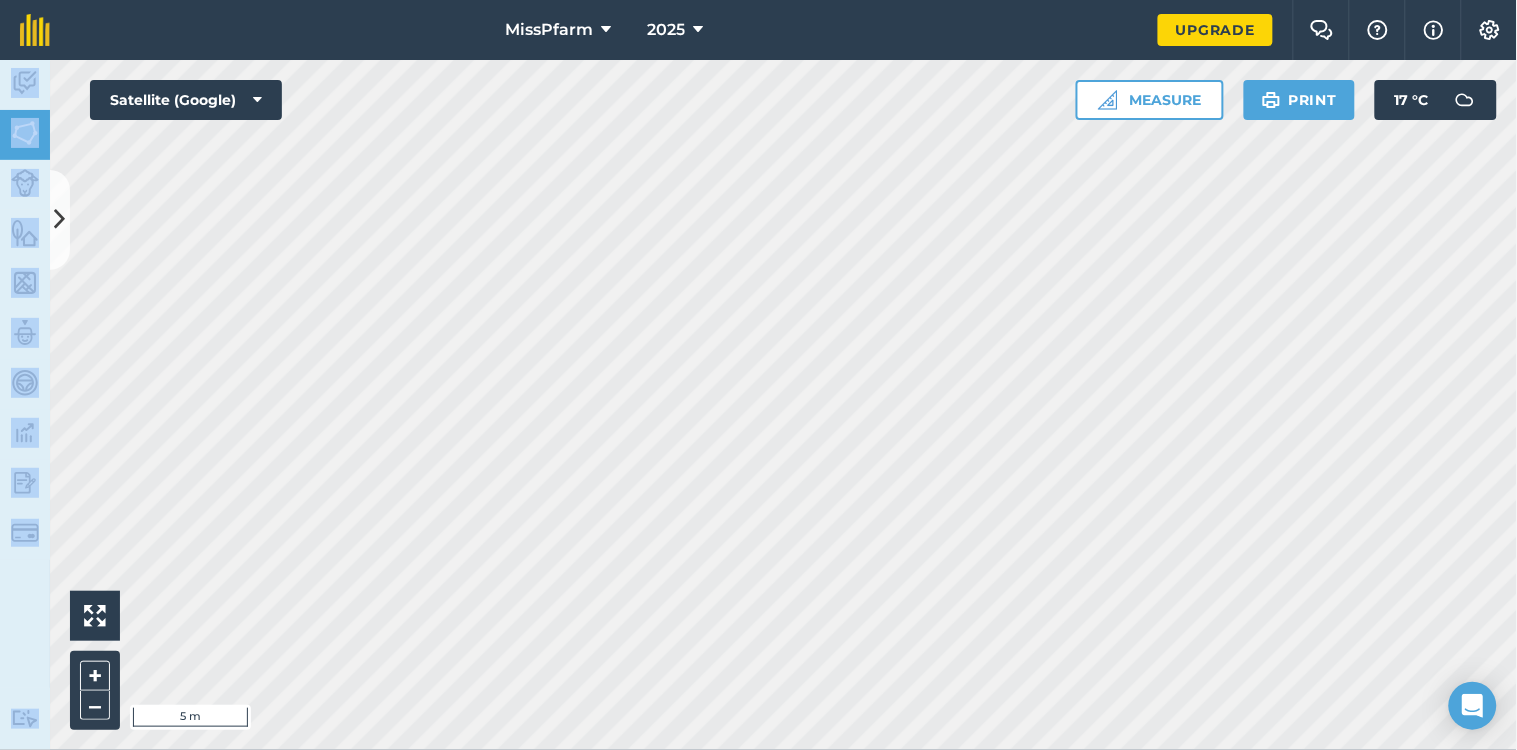 click on "+ –" at bounding box center [95, 690] 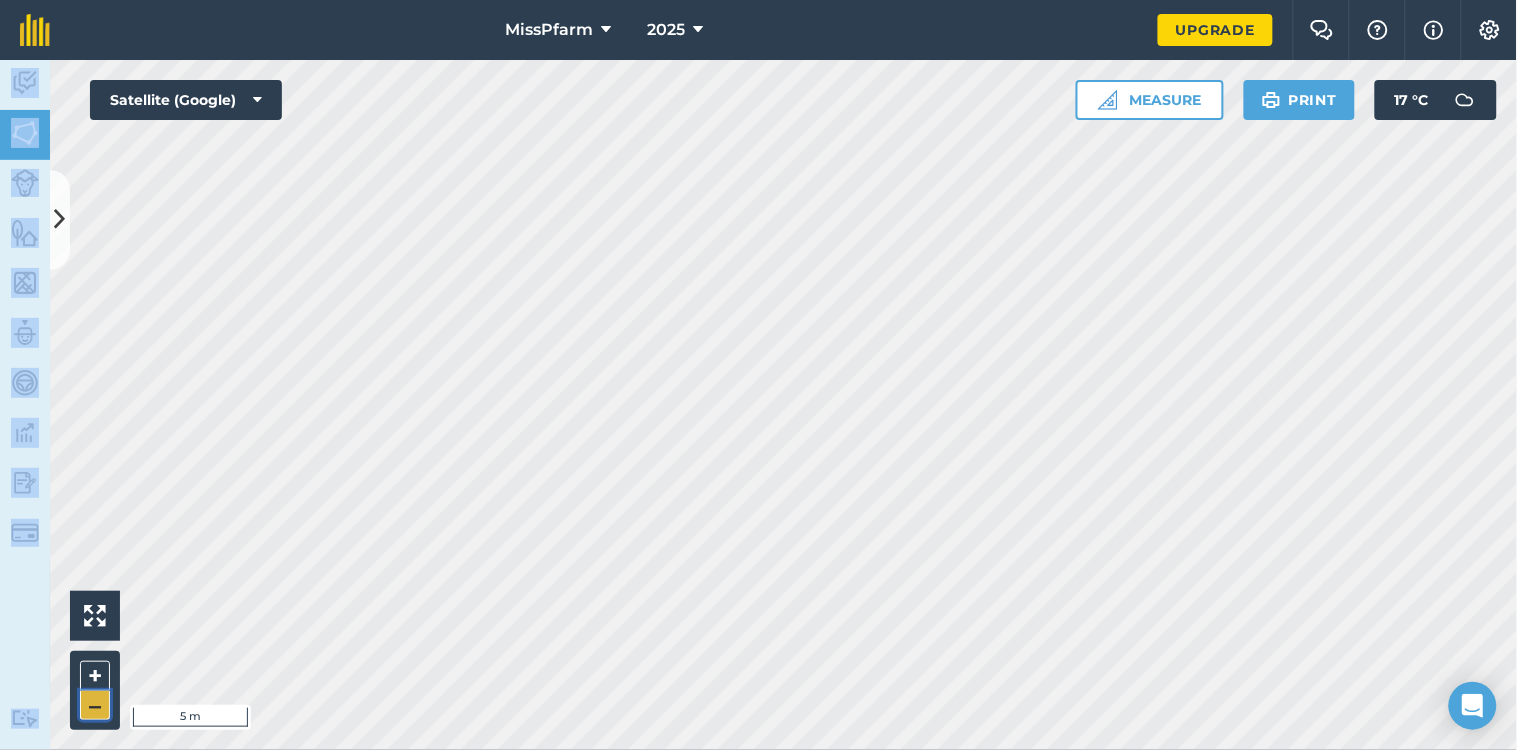 click on "–" at bounding box center (95, 705) 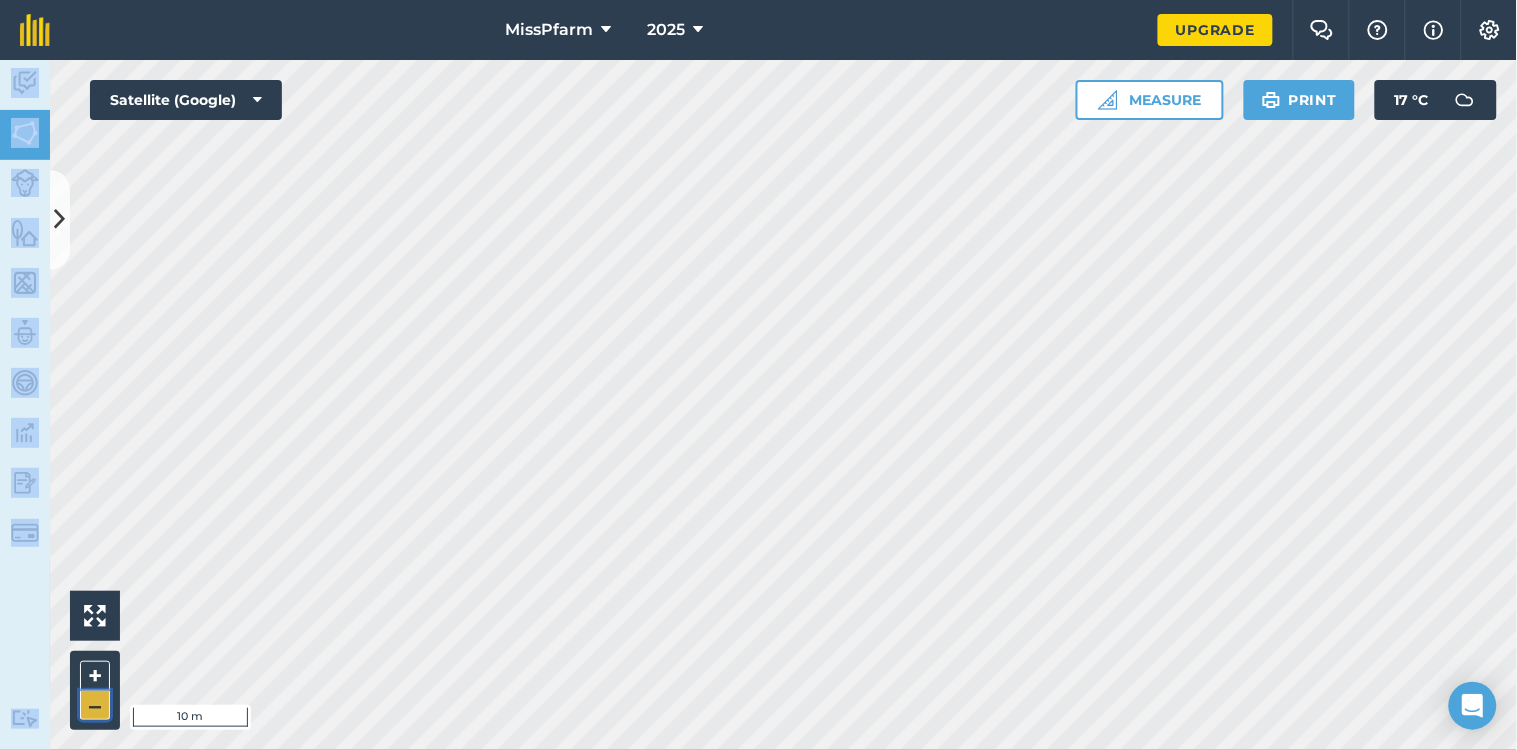 click on "–" at bounding box center [95, 705] 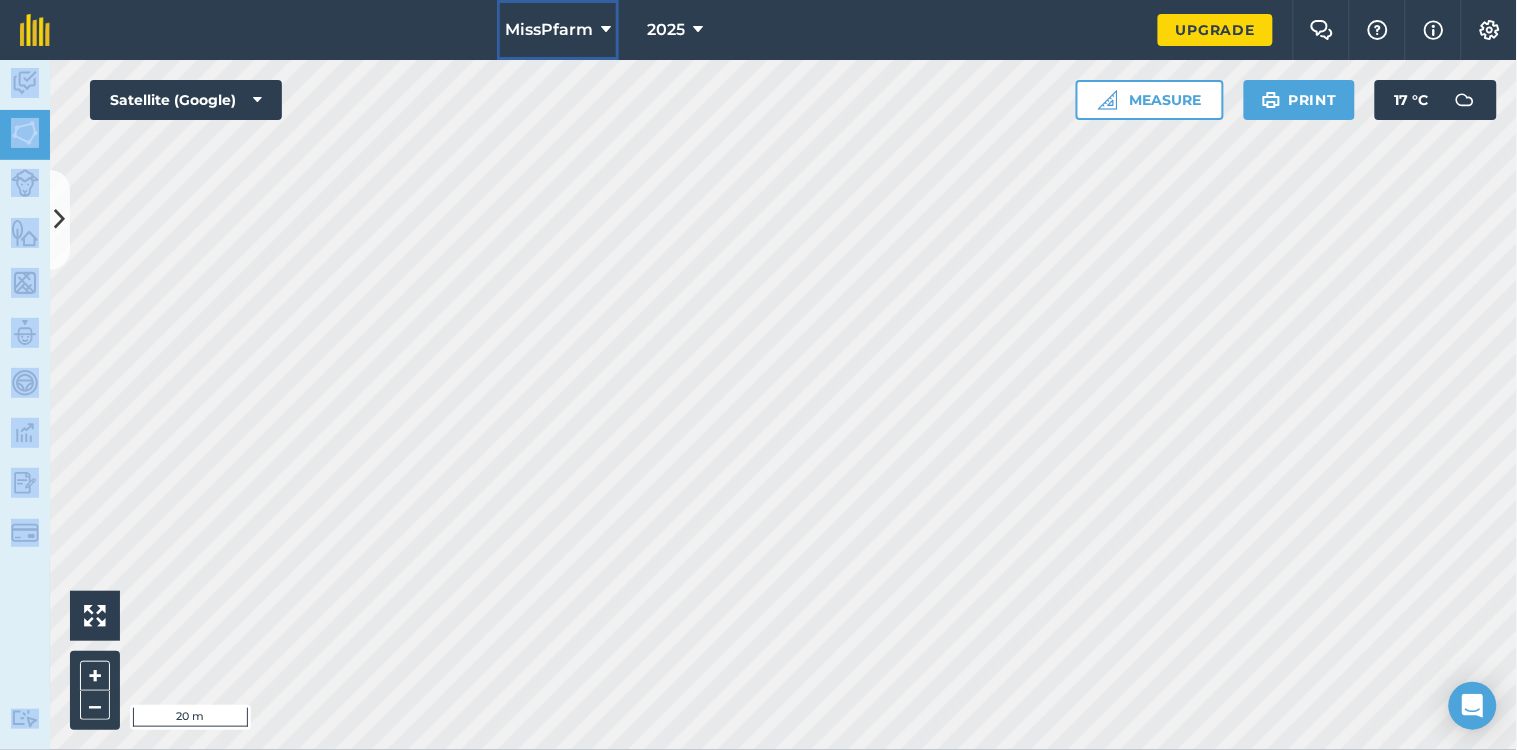 click on "MissPfarm" at bounding box center [549, 30] 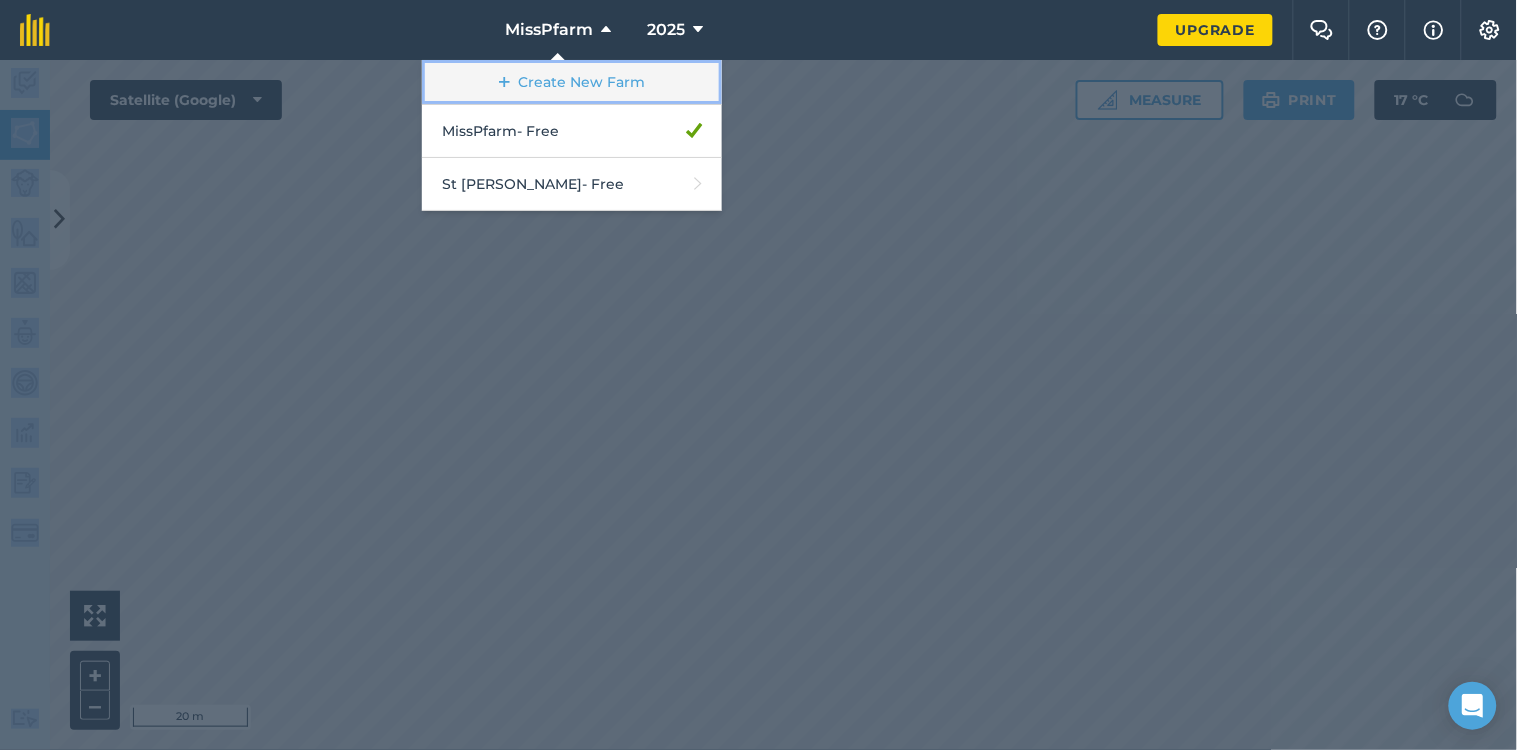 click at bounding box center [504, 82] 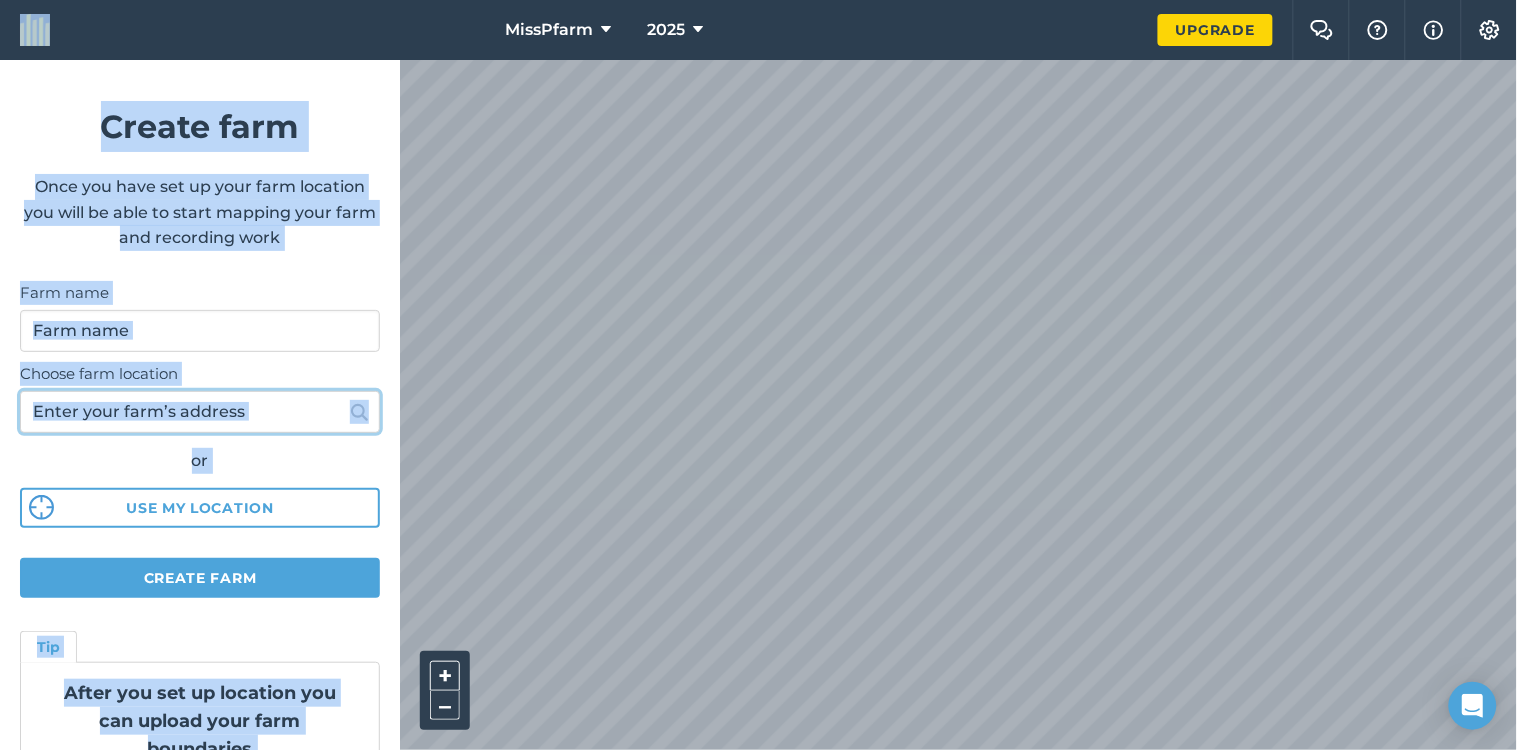 click on "Choose farm location" at bounding box center (200, 412) 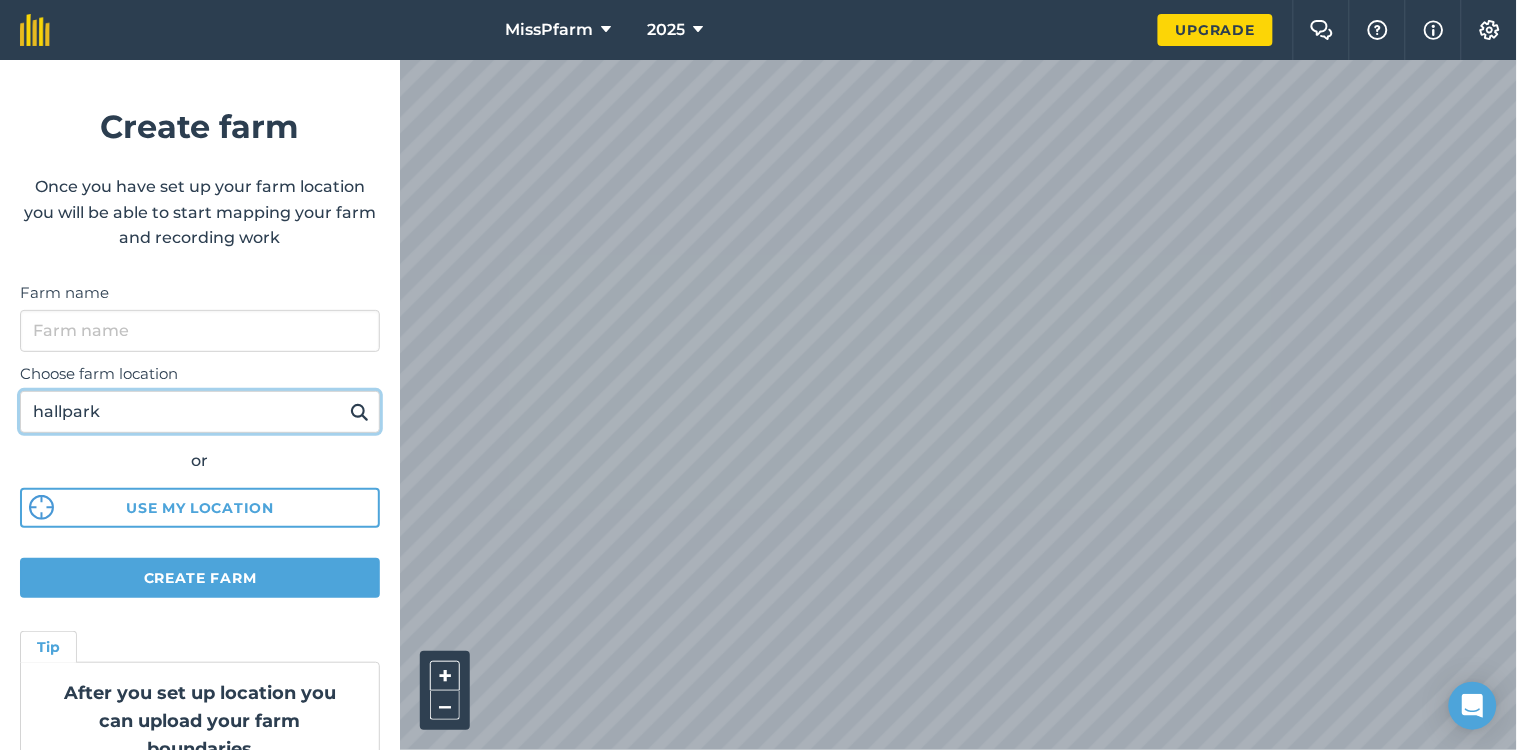 type on "hallpark" 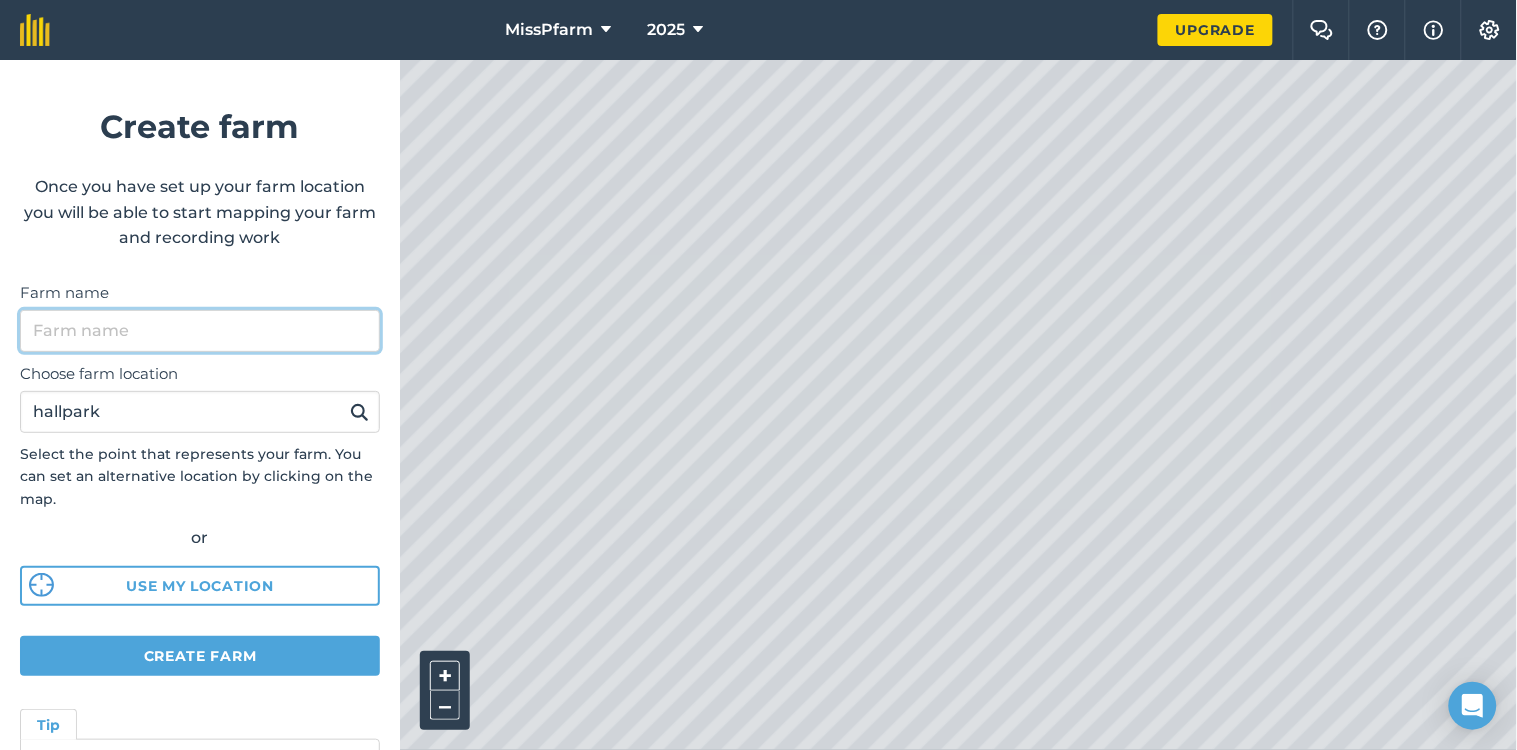 click on "Farm name" at bounding box center [200, 331] 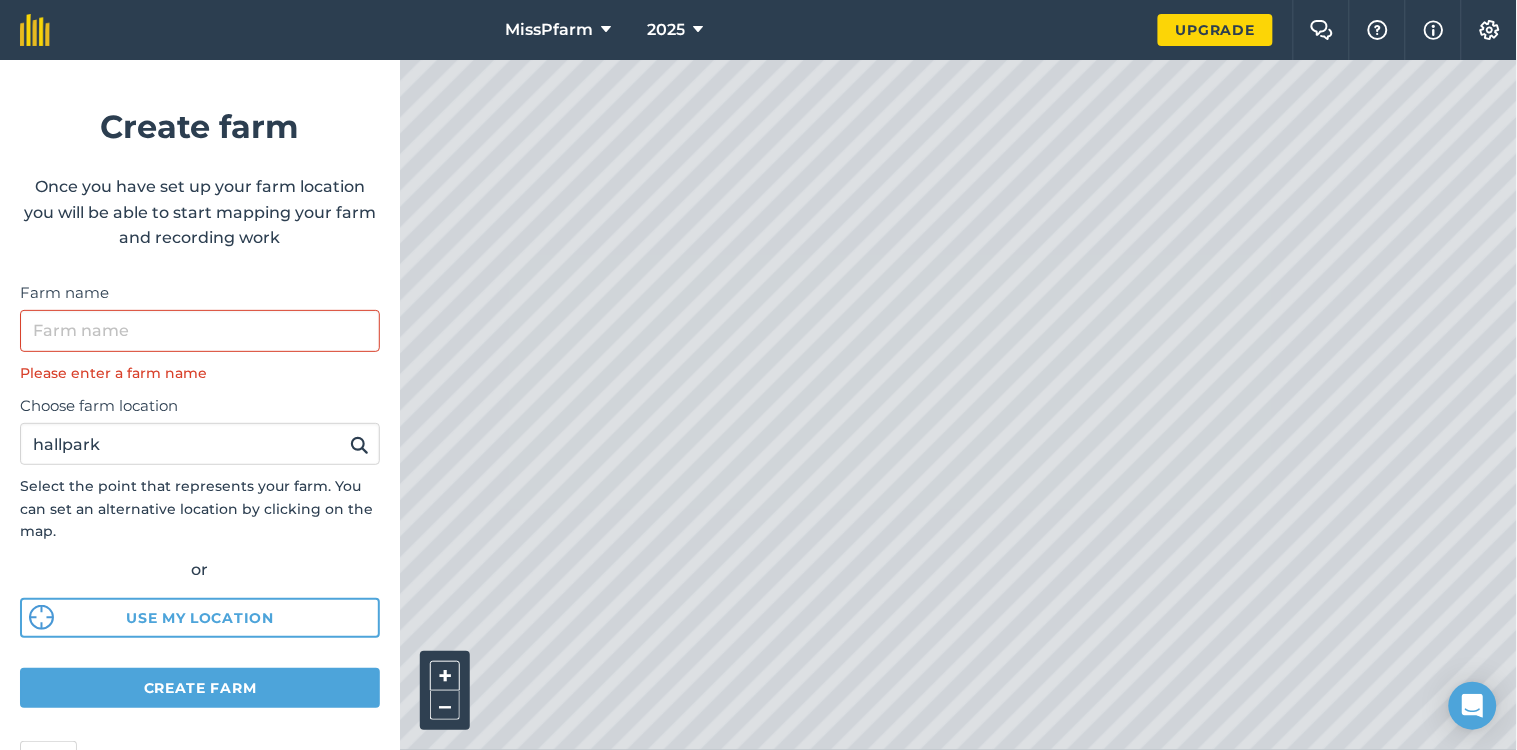 click on "Please enter a farm name" at bounding box center [200, 373] 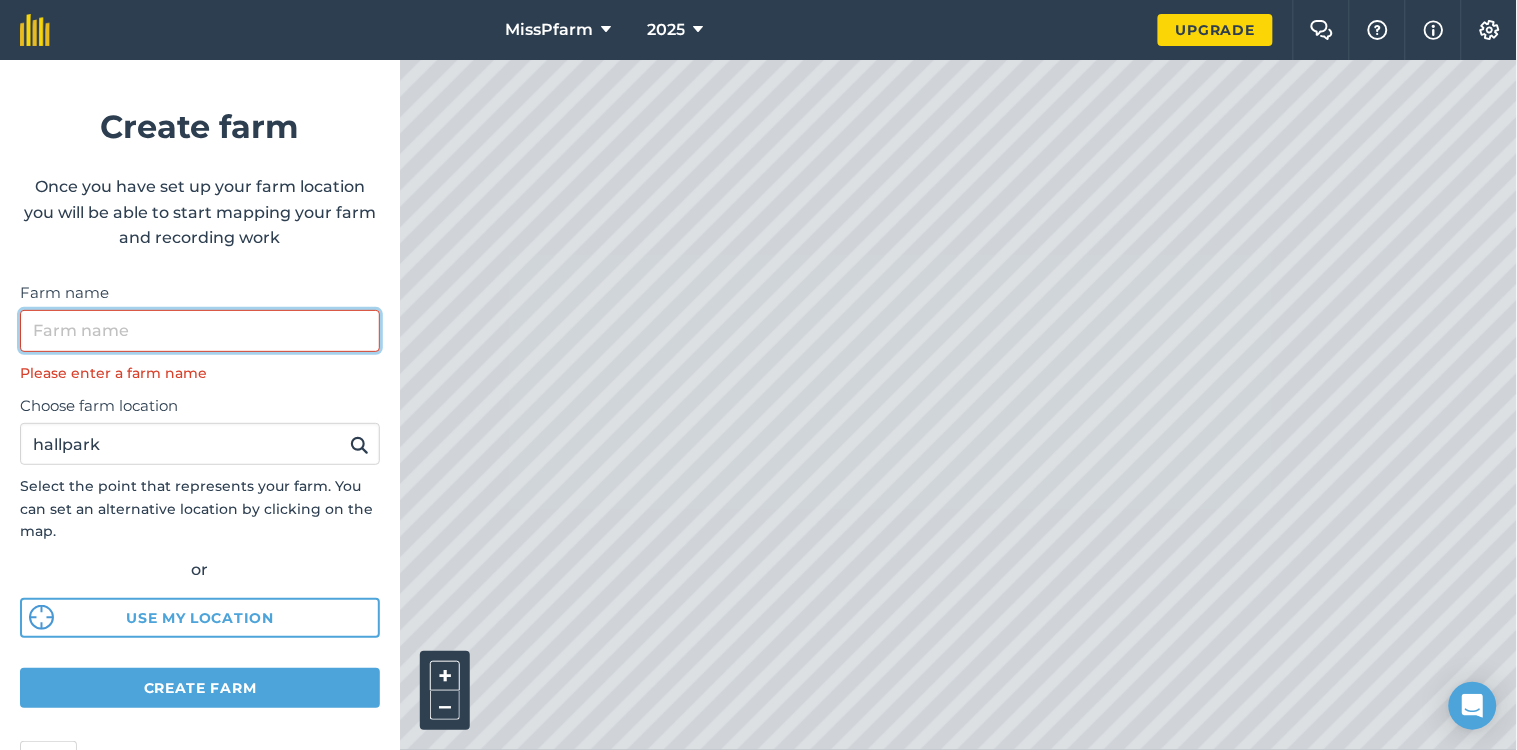 click on "Farm name" at bounding box center [200, 331] 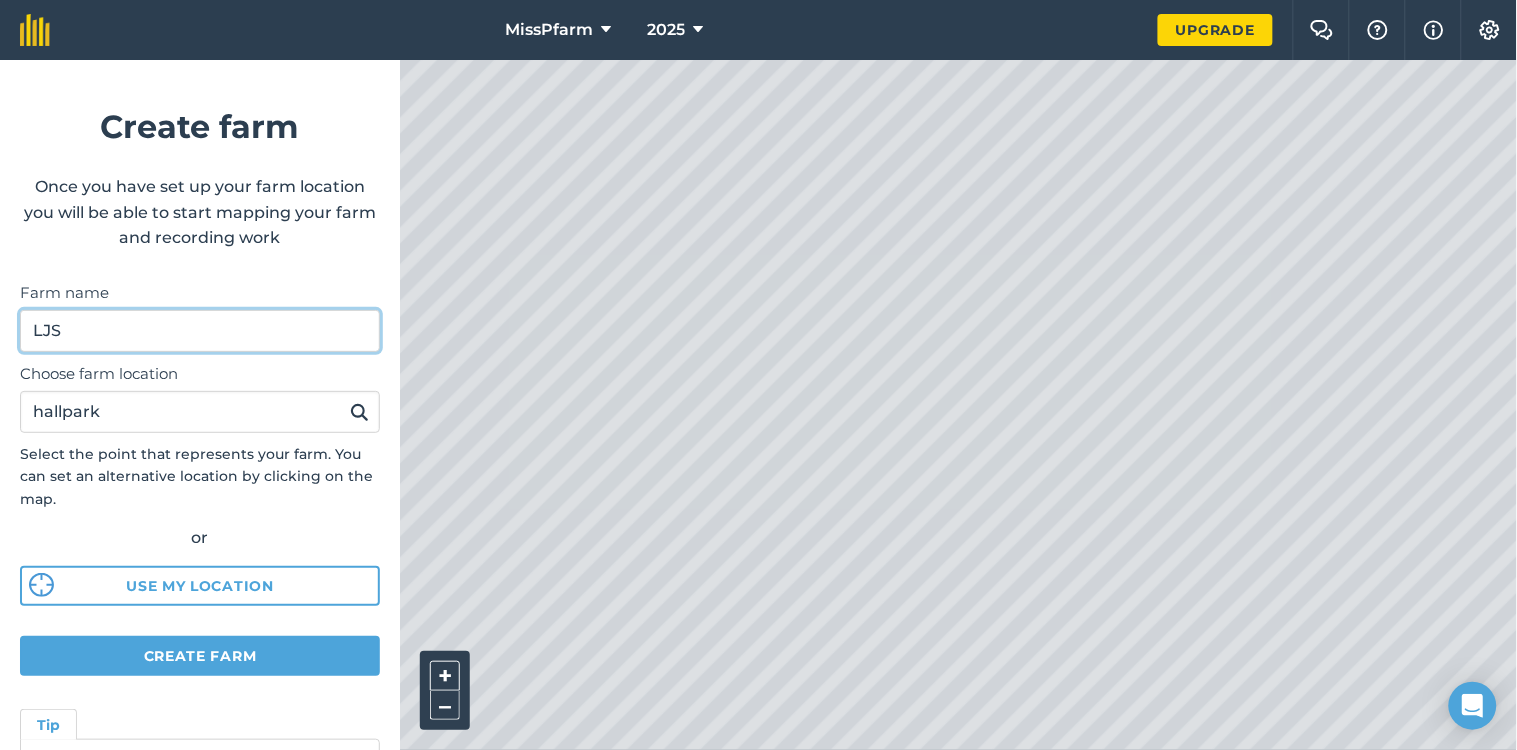 type on "LJS" 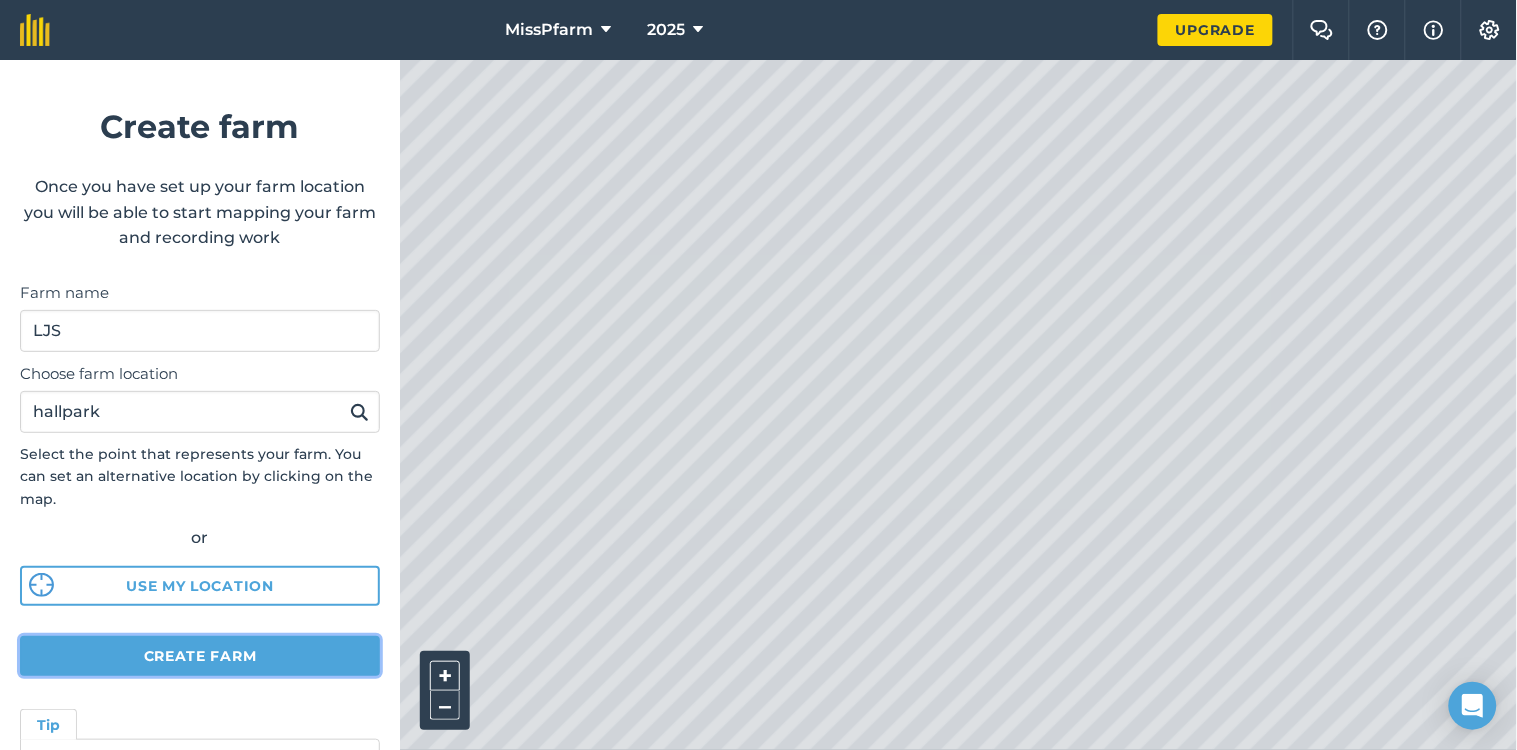 click on "Create farm" at bounding box center (200, 656) 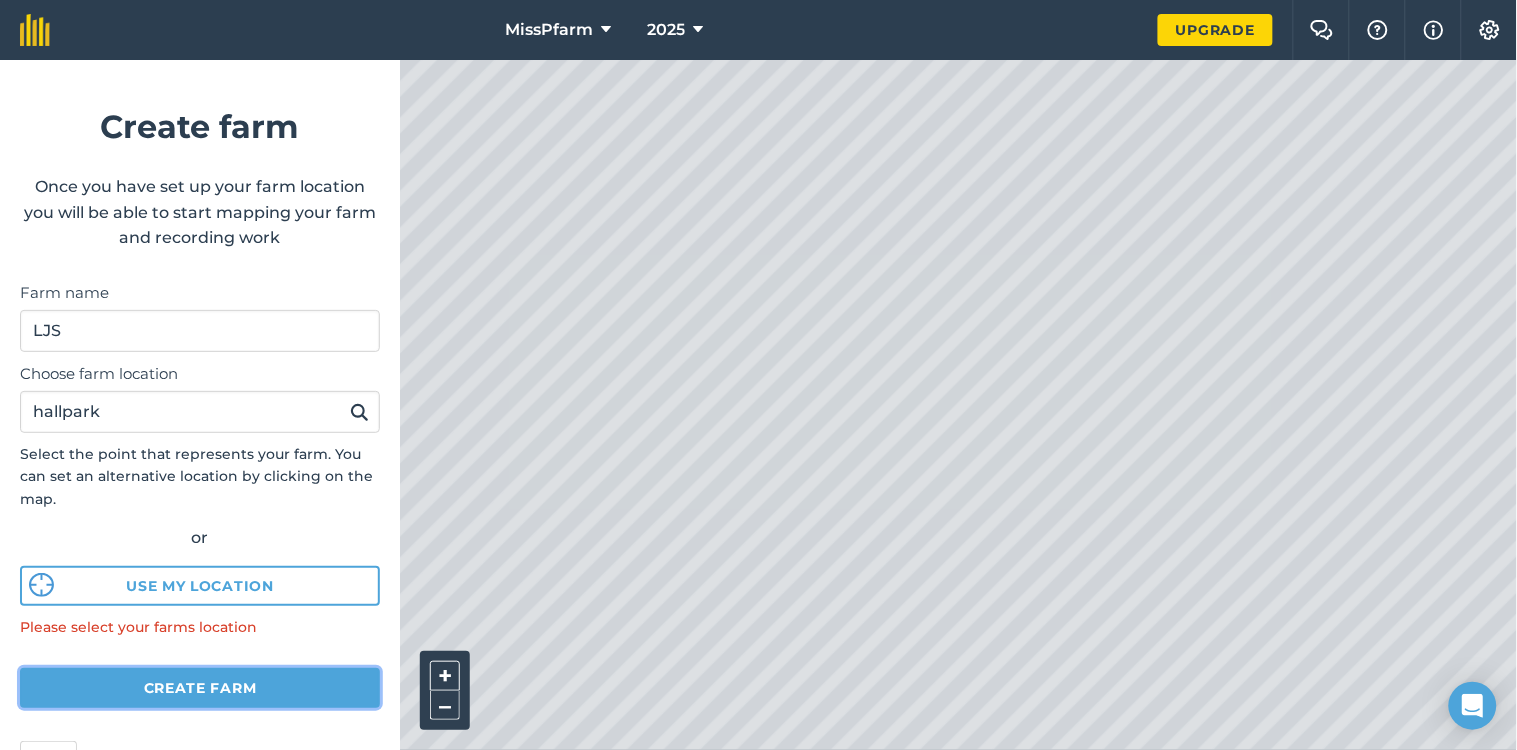click on "Create farm" at bounding box center [200, 688] 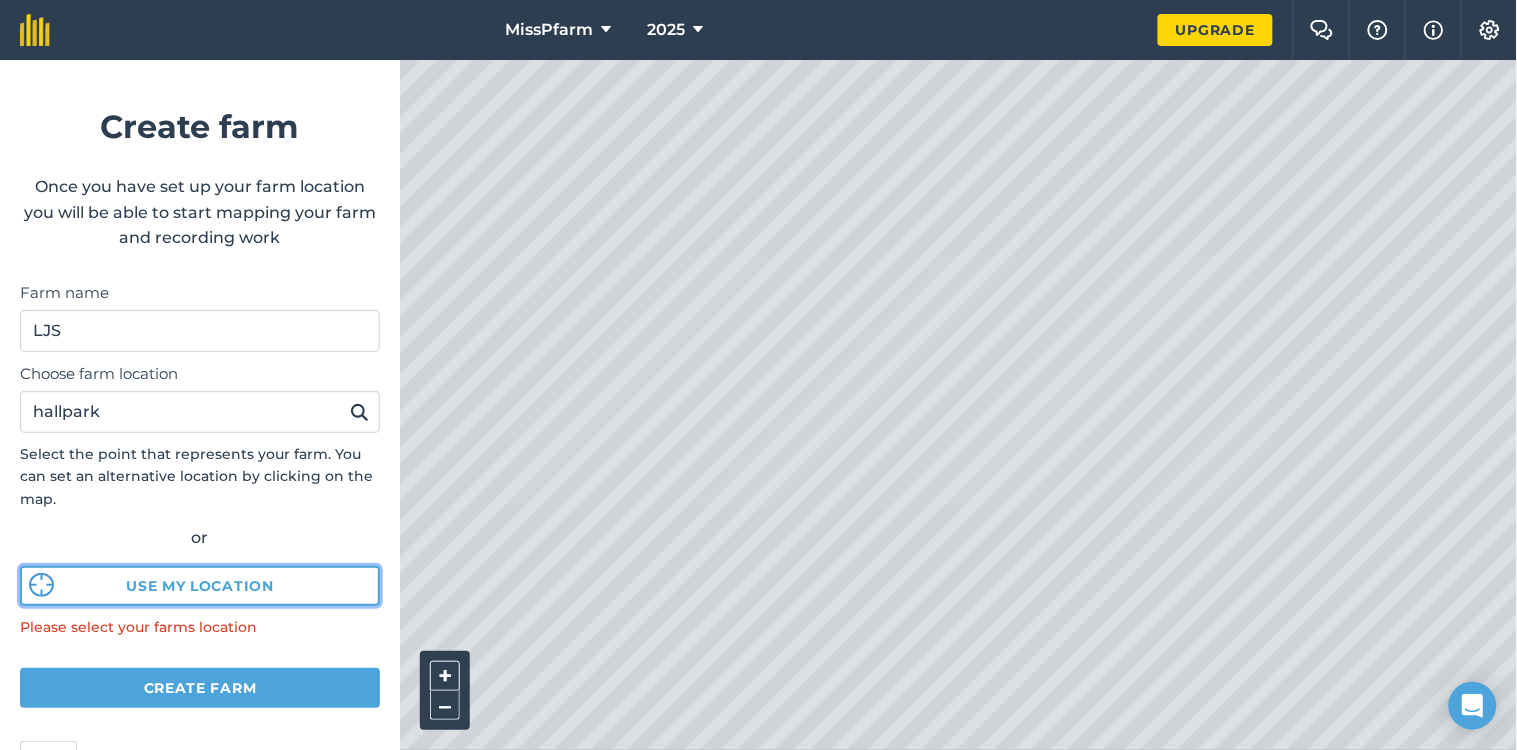 click on "Use my location" at bounding box center [200, 586] 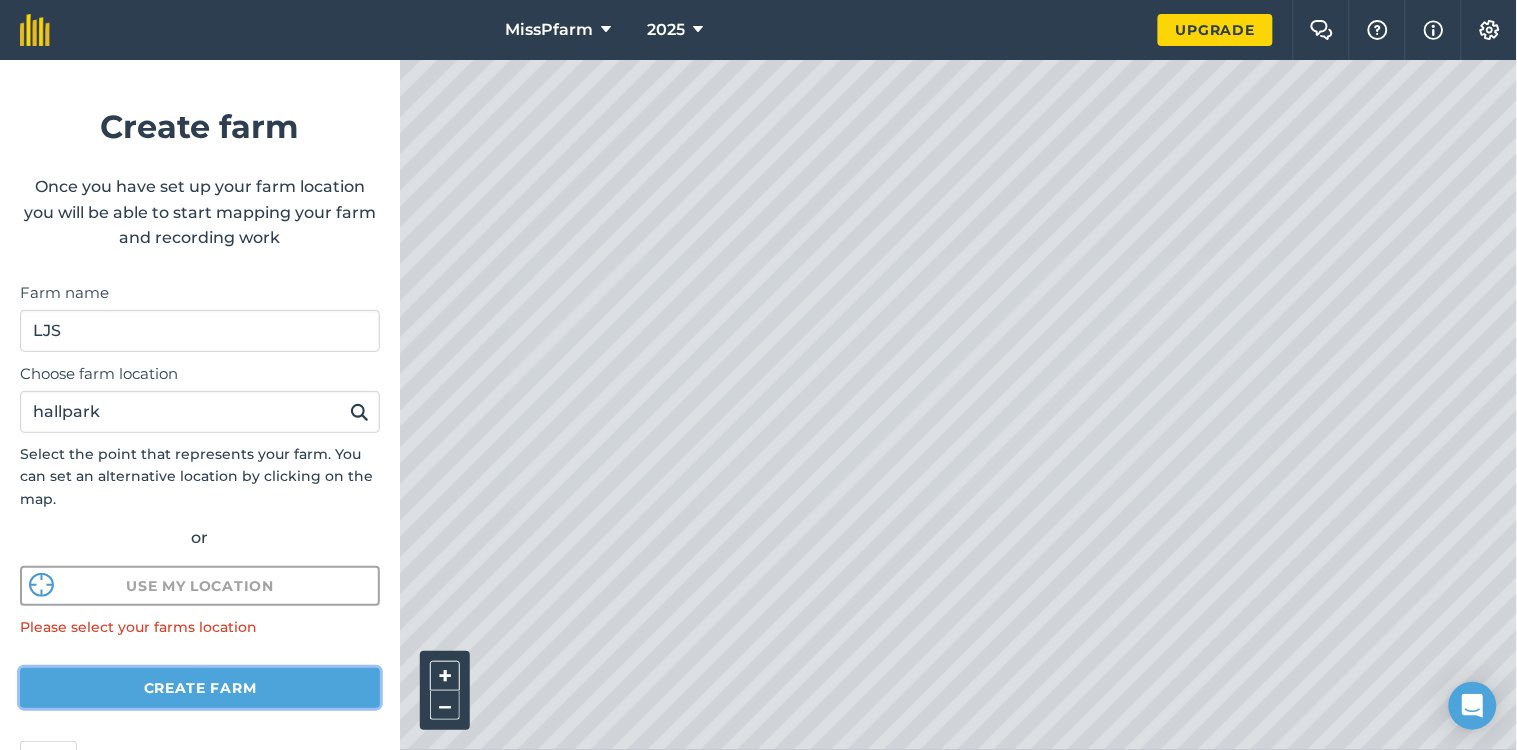 click on "Create farm" at bounding box center (200, 688) 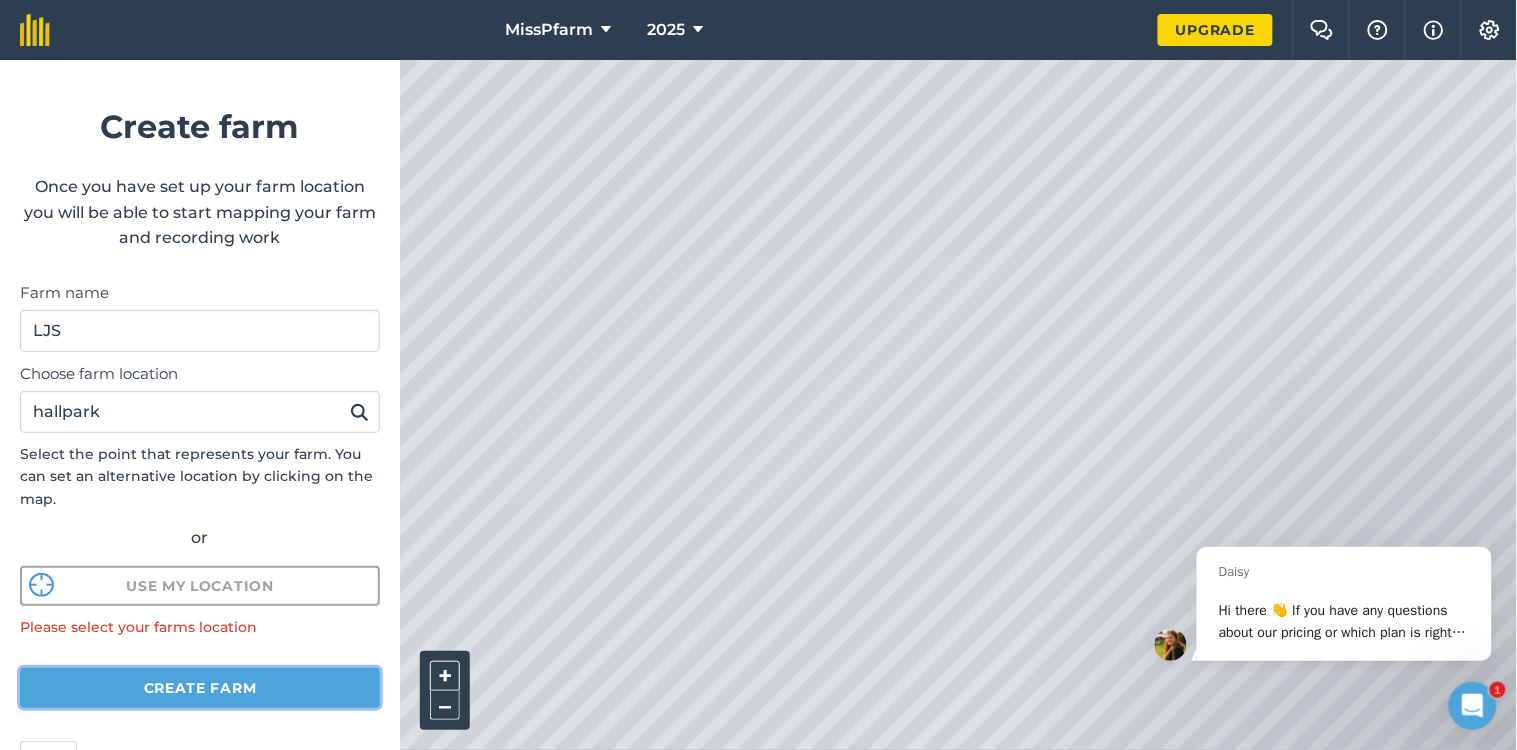 scroll, scrollTop: 0, scrollLeft: 0, axis: both 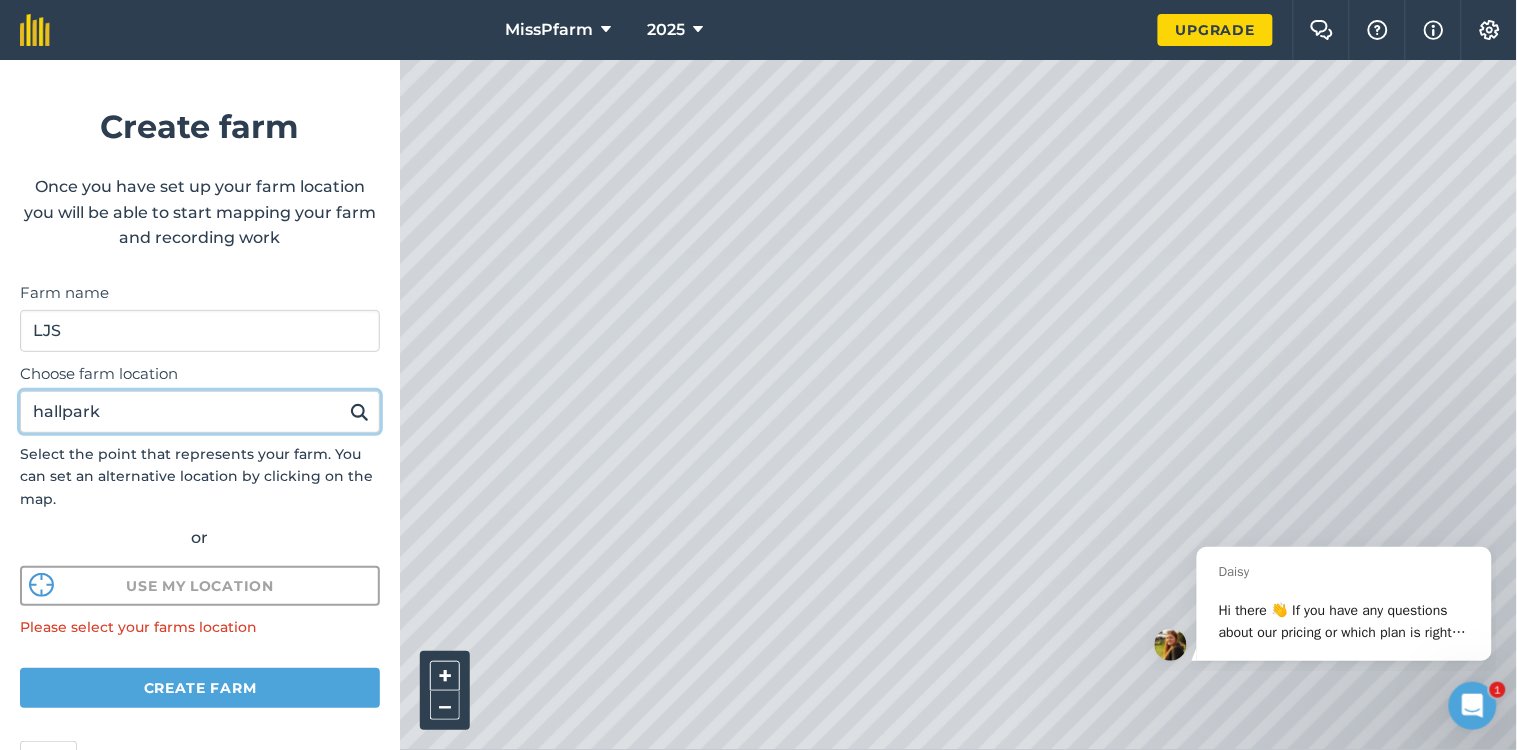 click on "hallpark" at bounding box center (200, 412) 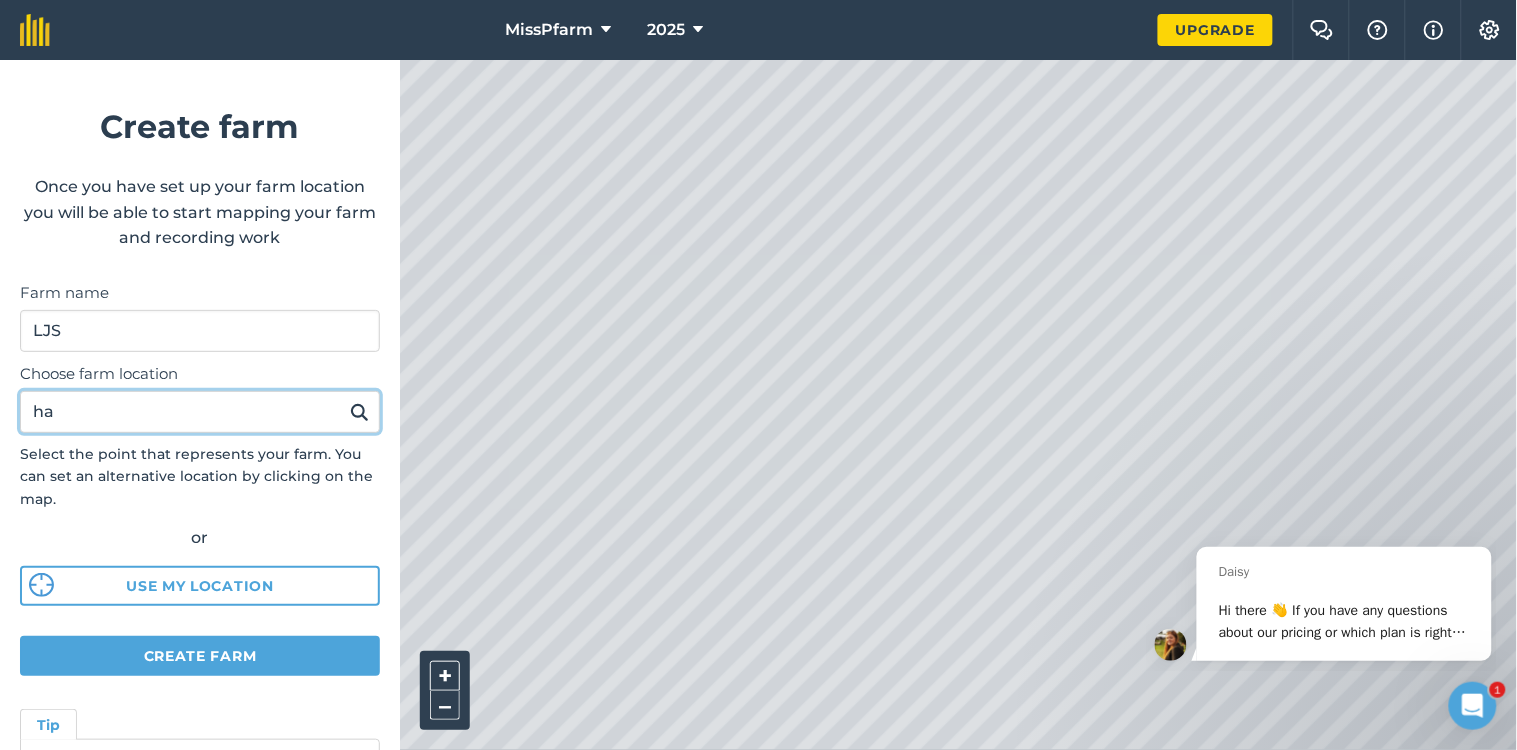 type on "h" 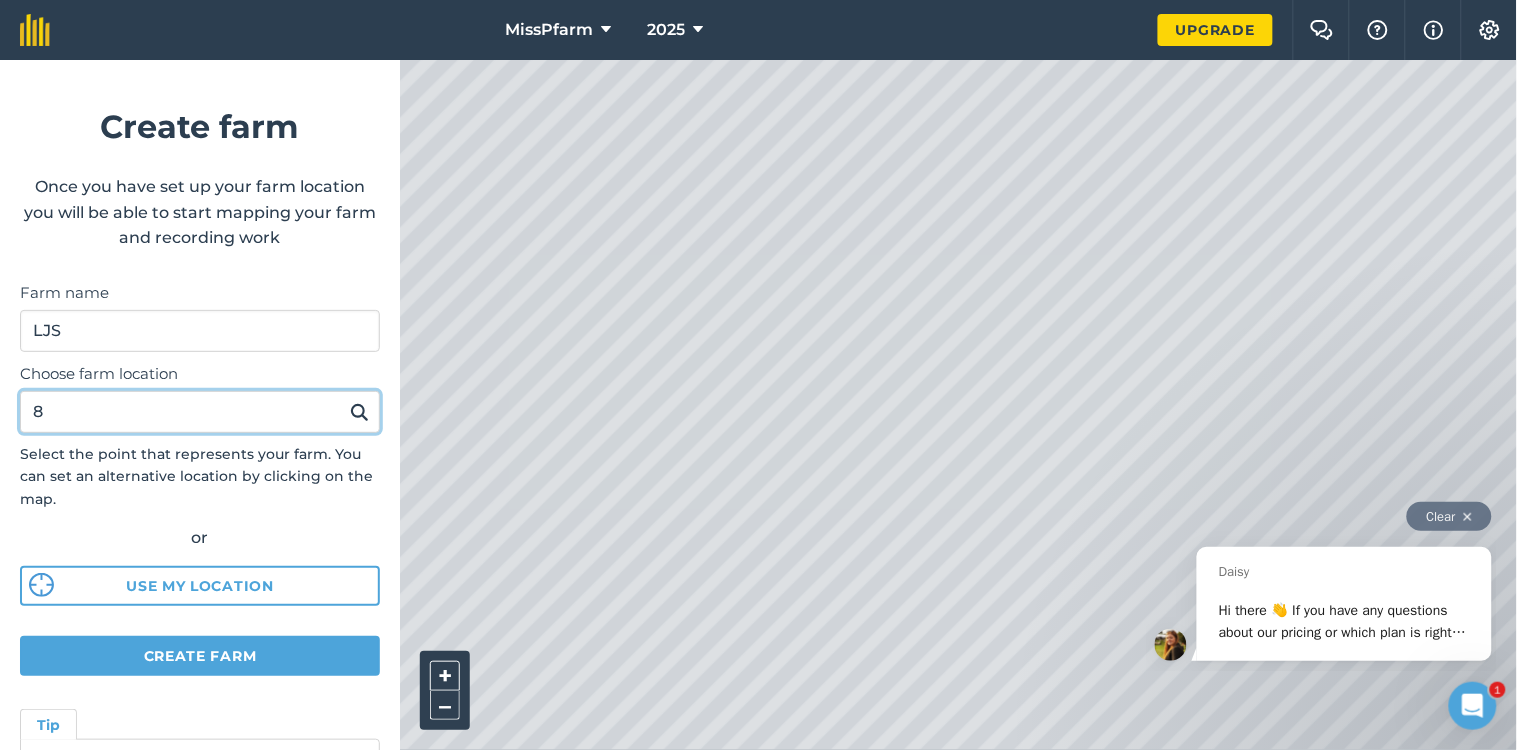 type on "8" 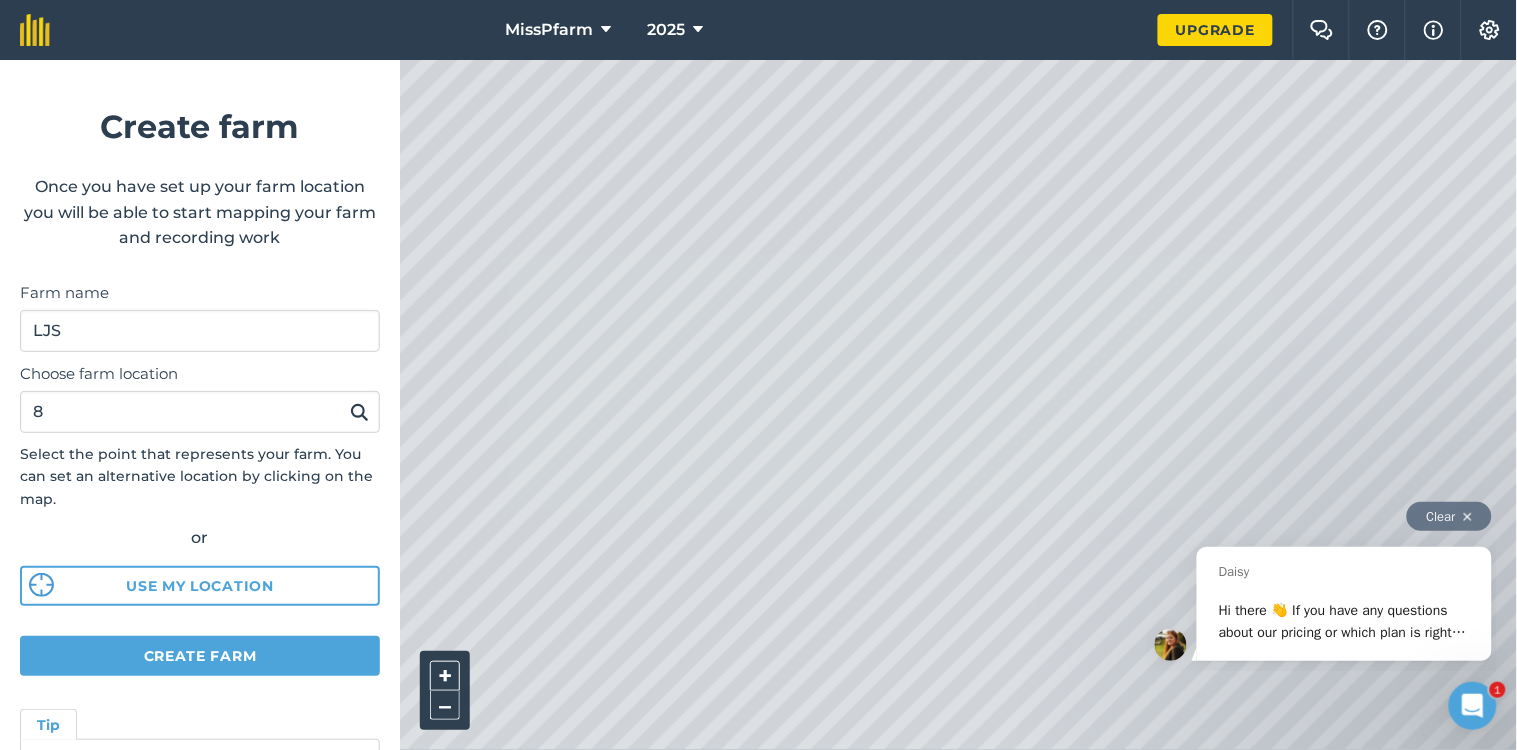 click on "Clear" at bounding box center (1448, 515) 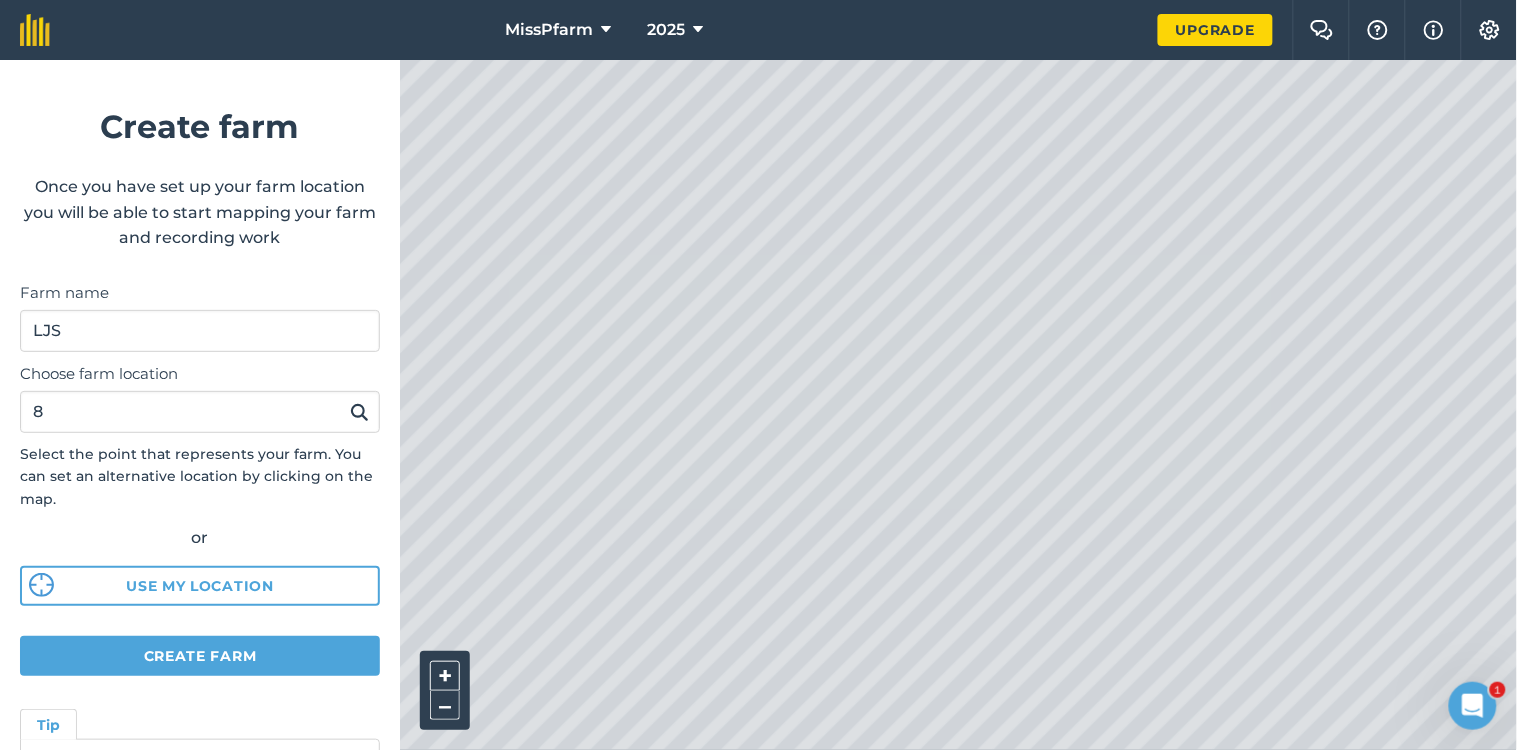 click 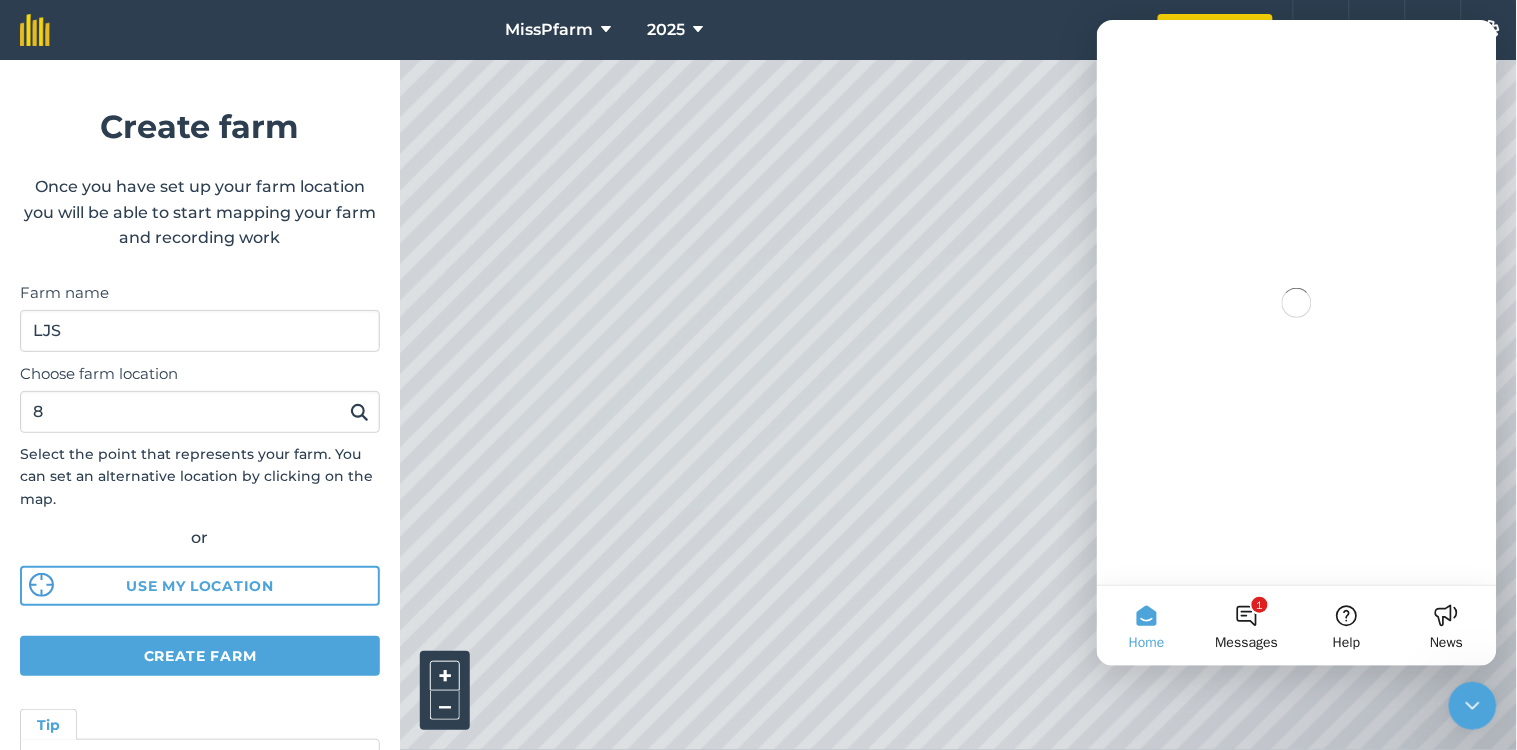 scroll, scrollTop: 0, scrollLeft: 0, axis: both 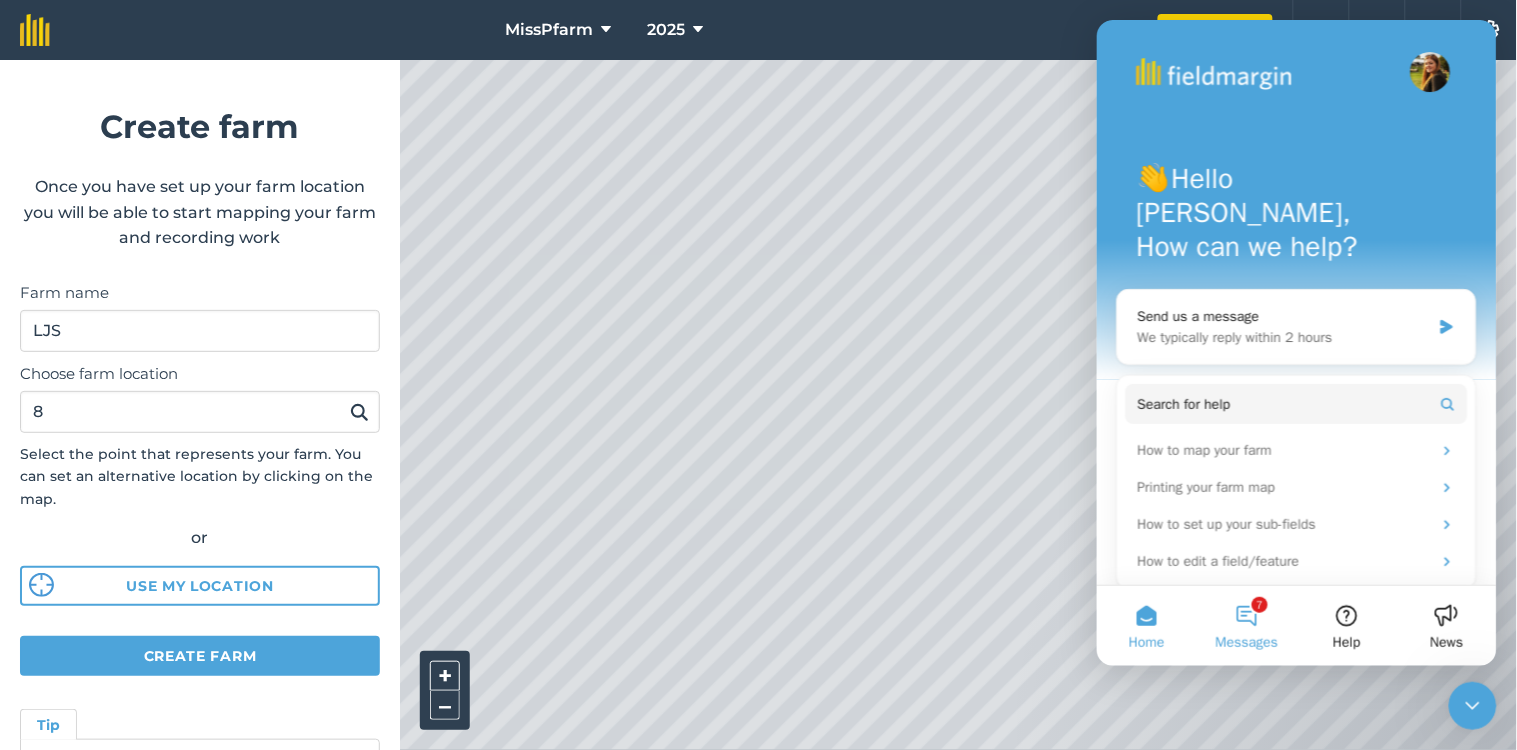 click on "Messages" at bounding box center [1246, 642] 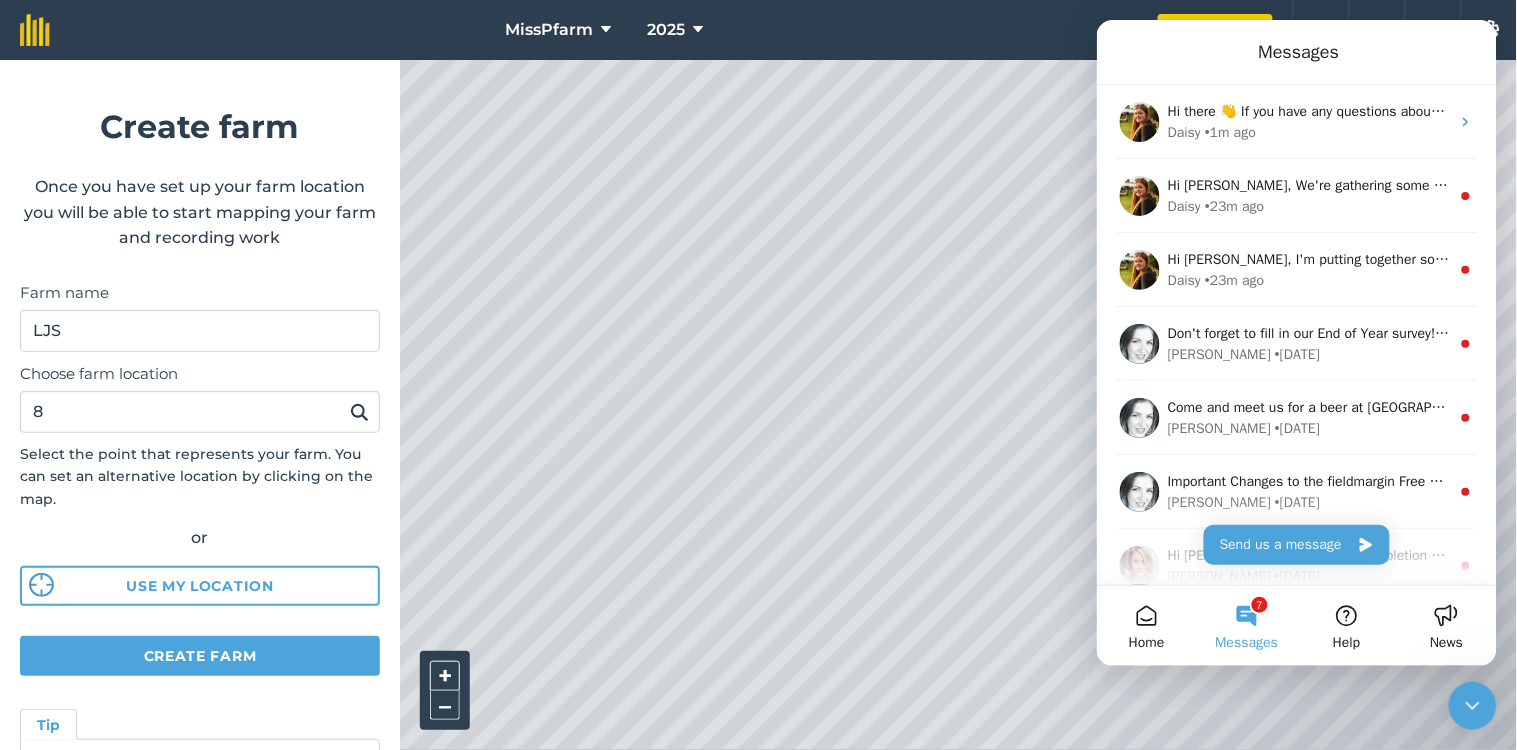 click on "7 Messages" at bounding box center [1246, 625] 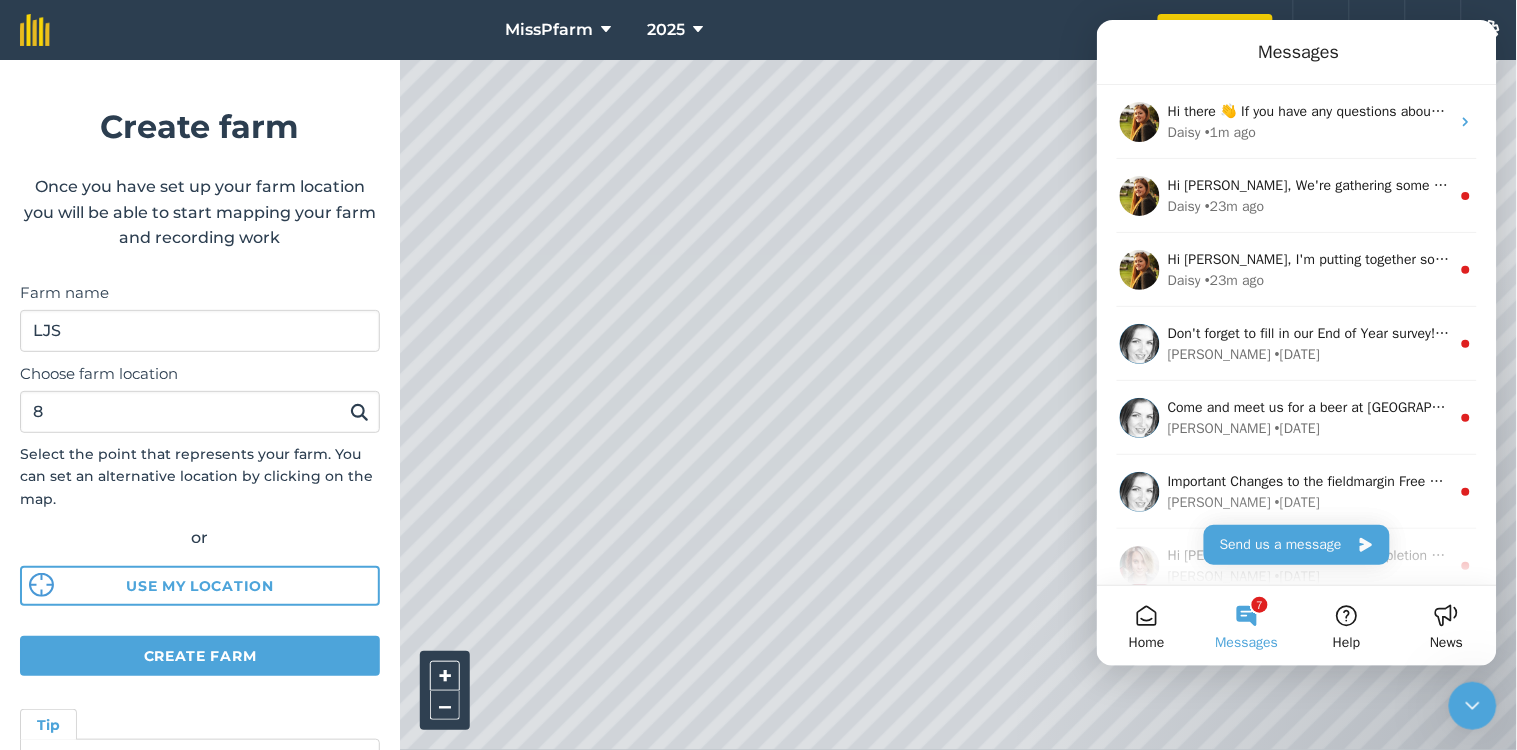 click 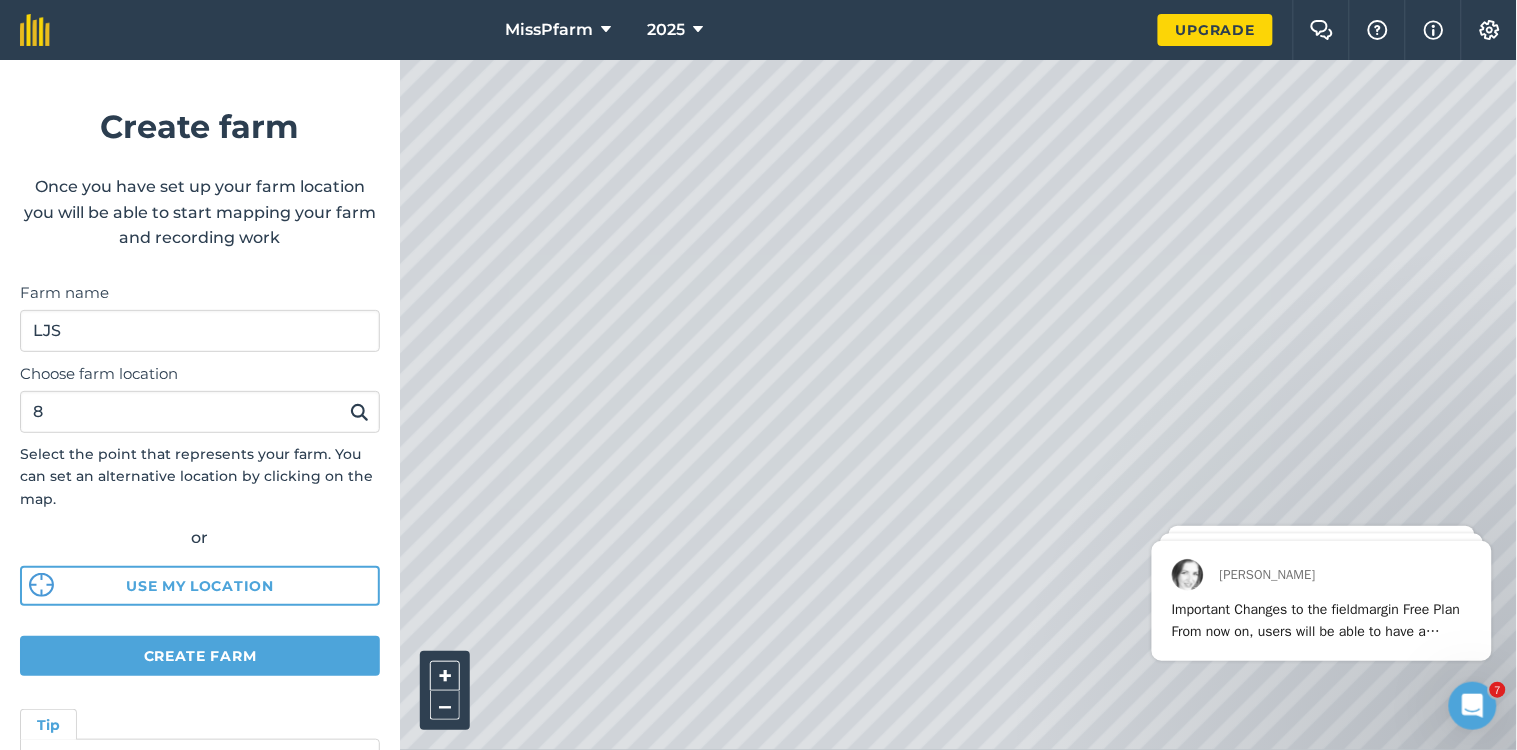 scroll, scrollTop: 0, scrollLeft: 0, axis: both 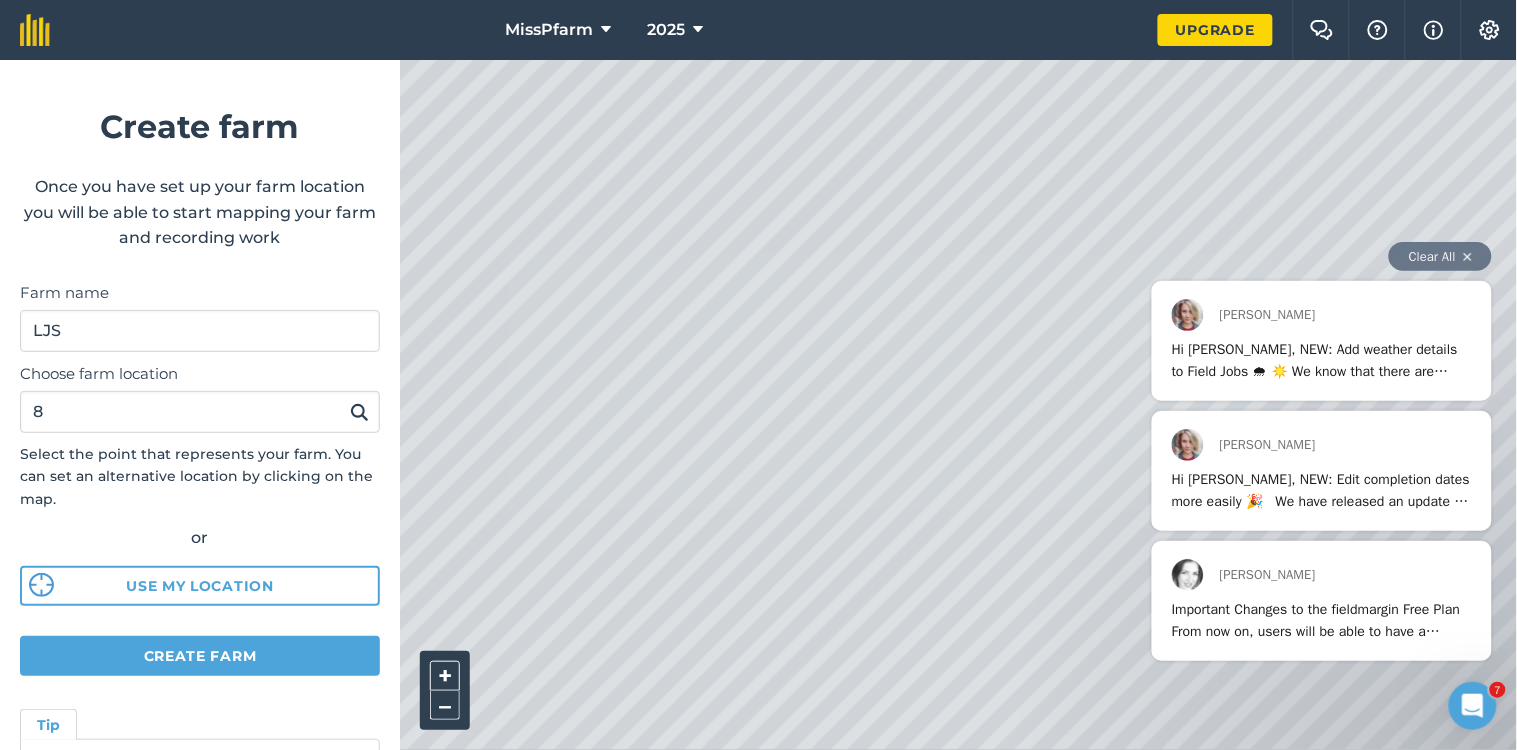 click on "Clear All" at bounding box center [1439, 255] 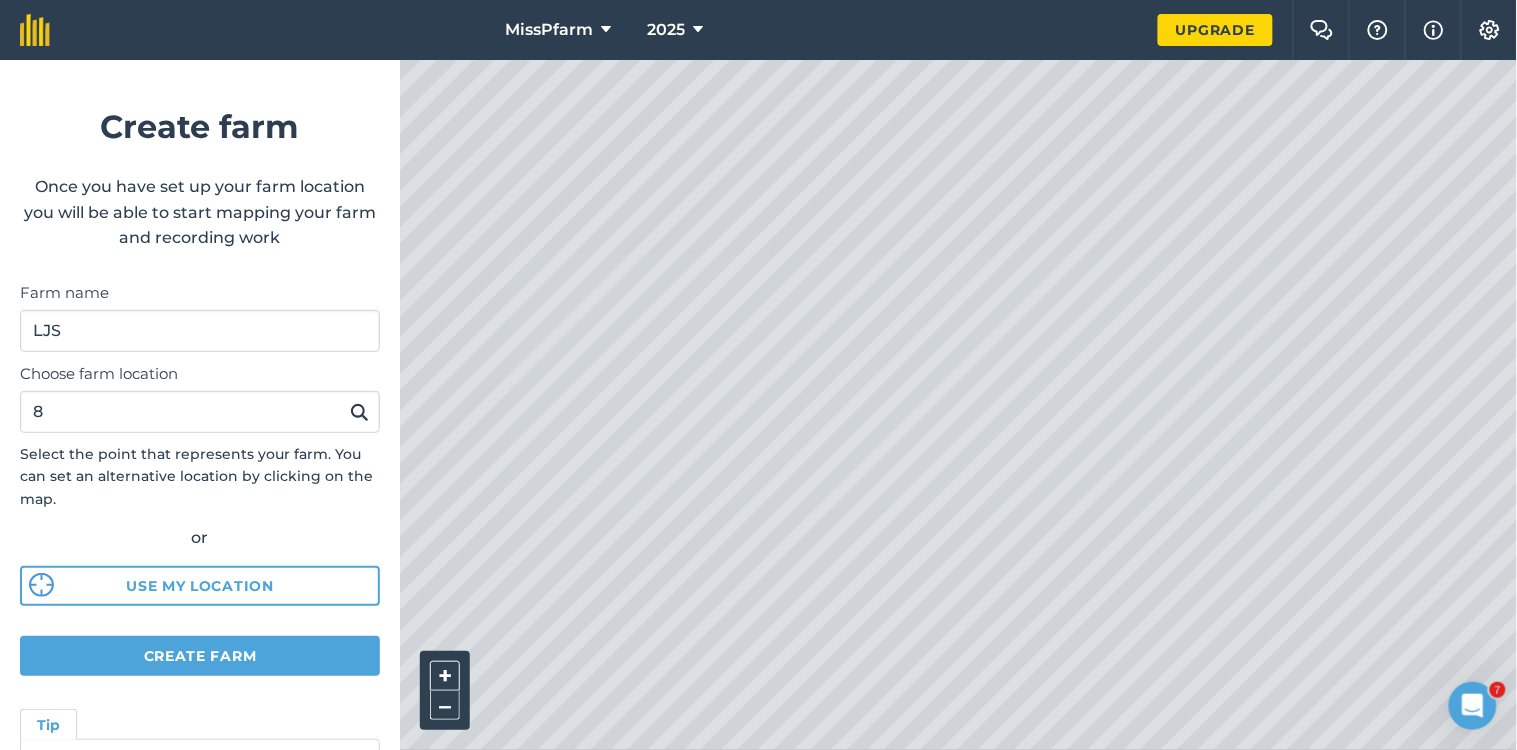 click on "Select the point that represents your farm. You can set an alternative location by clicking on the map." at bounding box center (200, 476) 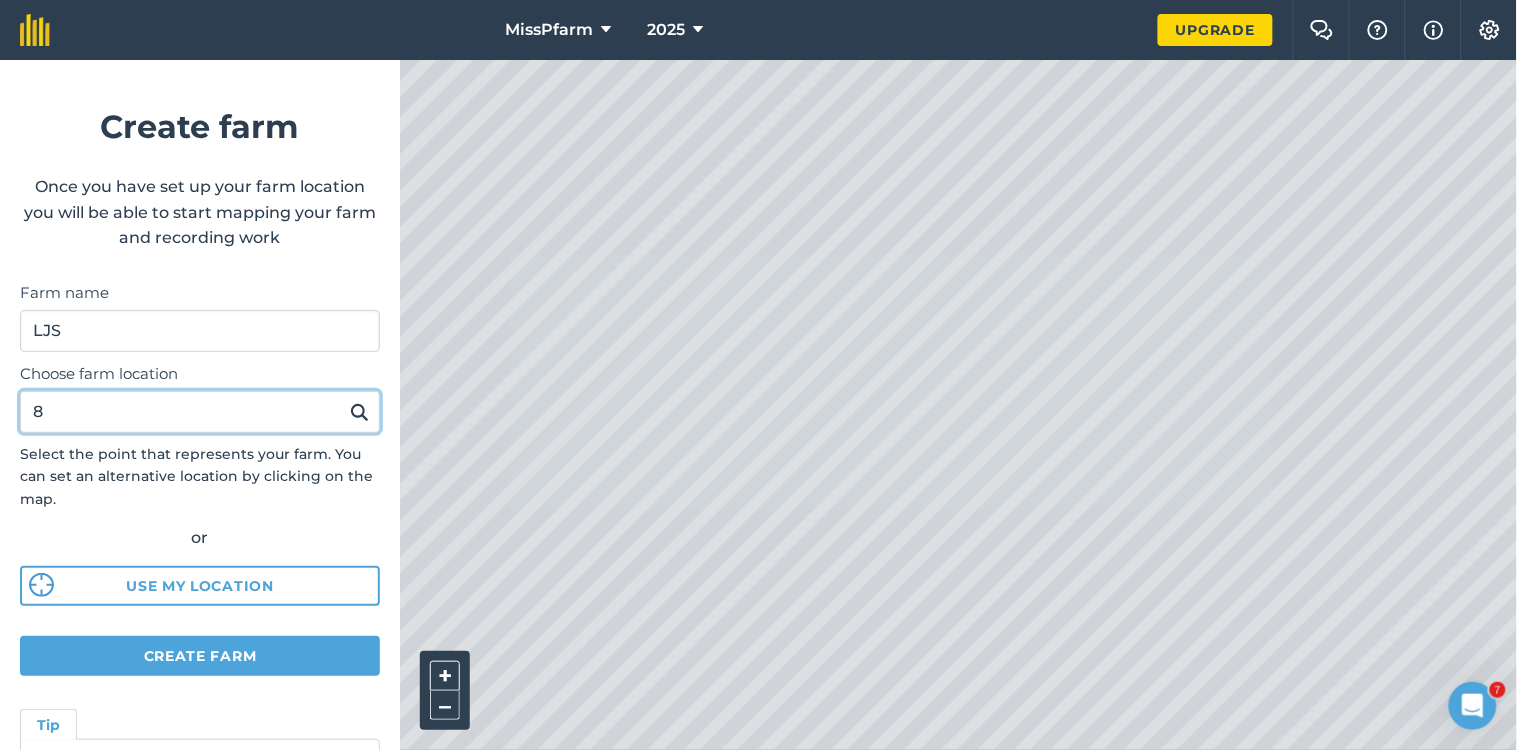 click on "8" at bounding box center (200, 412) 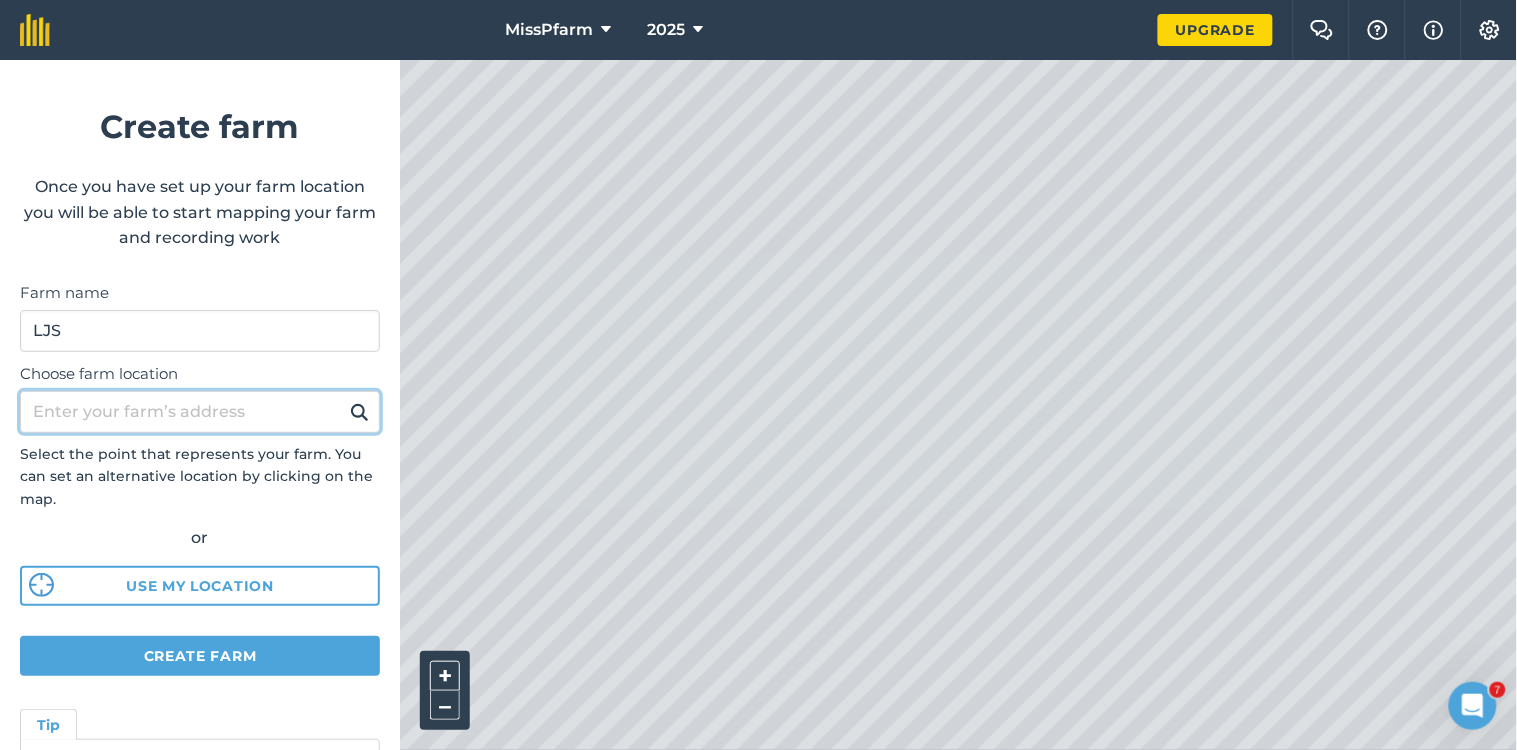 type on "p" 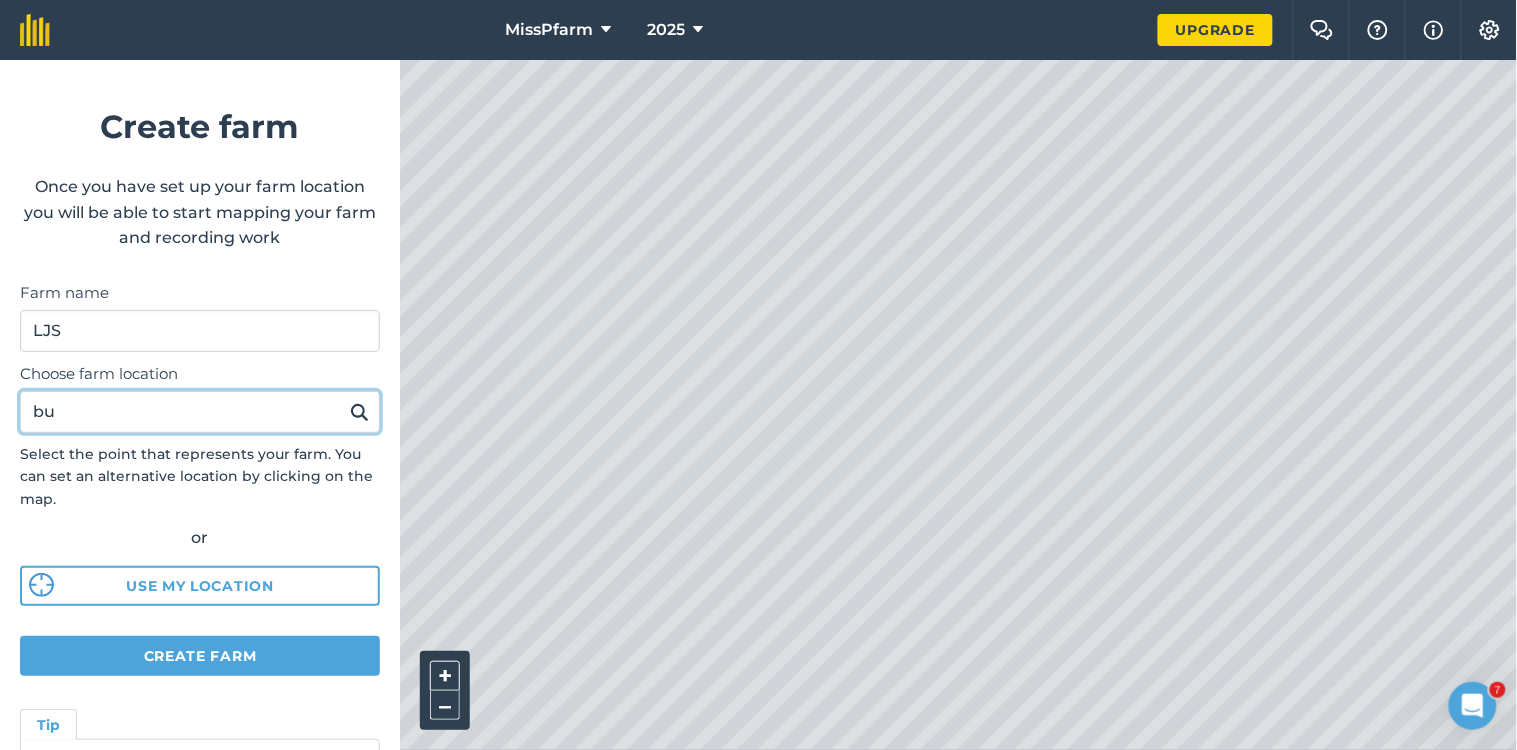 type on "b" 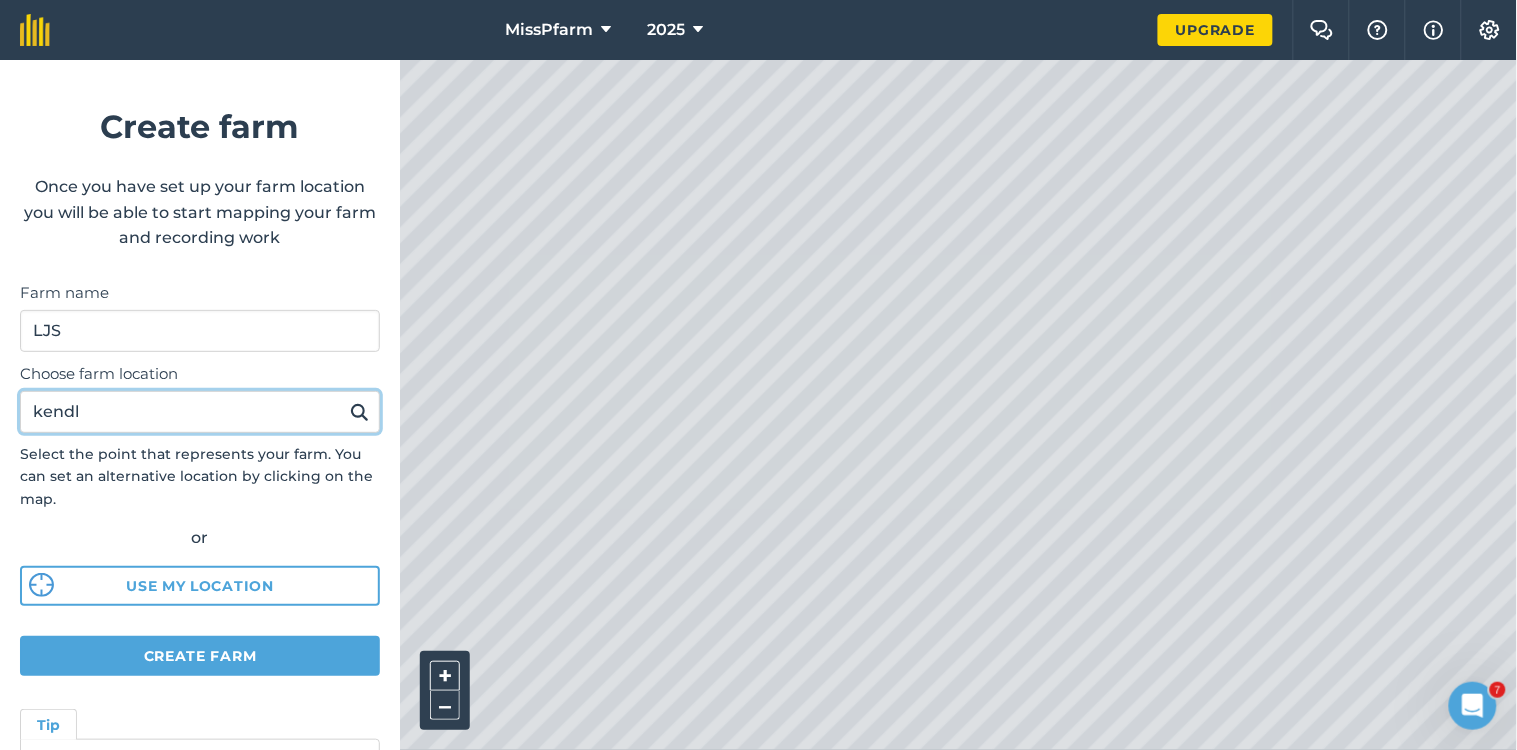 click at bounding box center [359, 412] 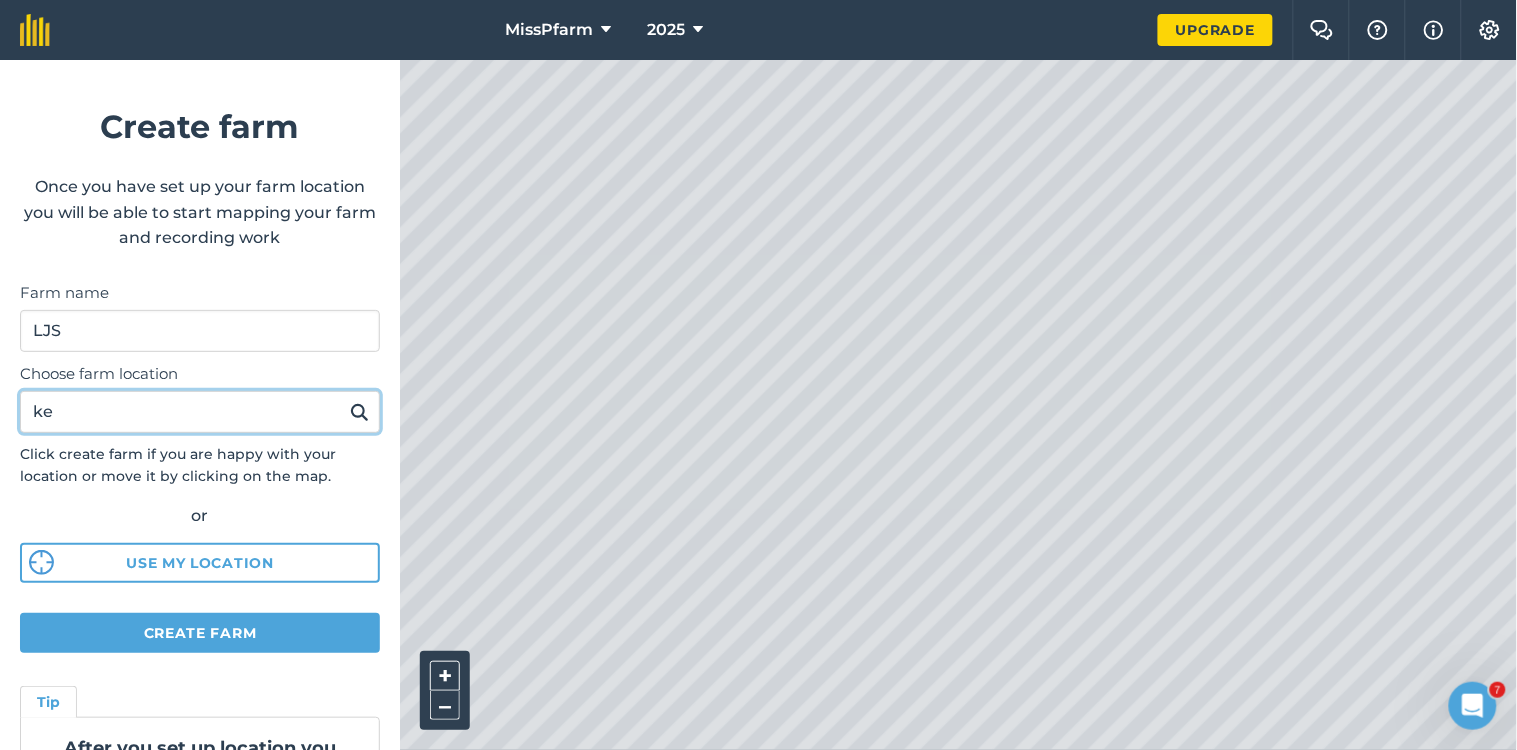 type on "k" 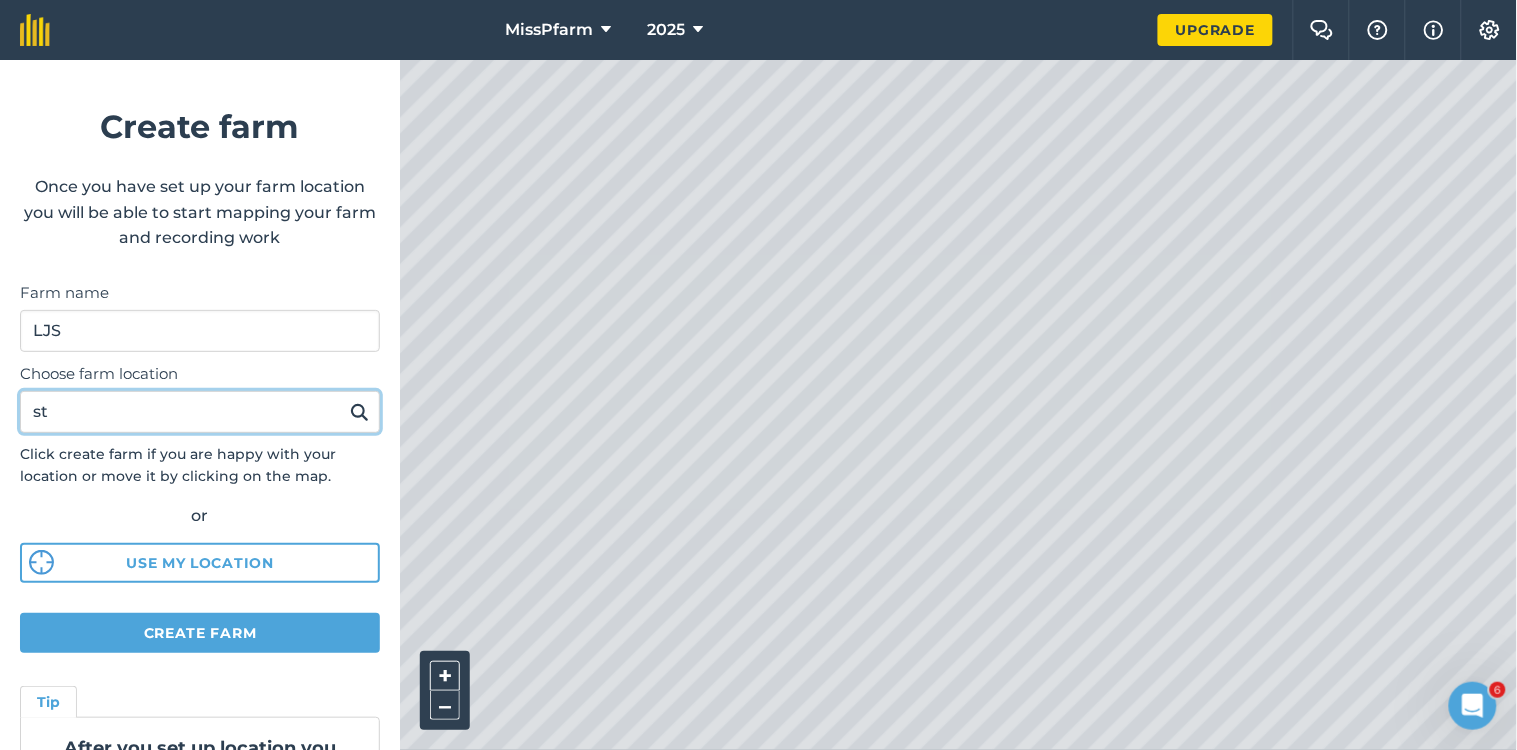 type on "st" 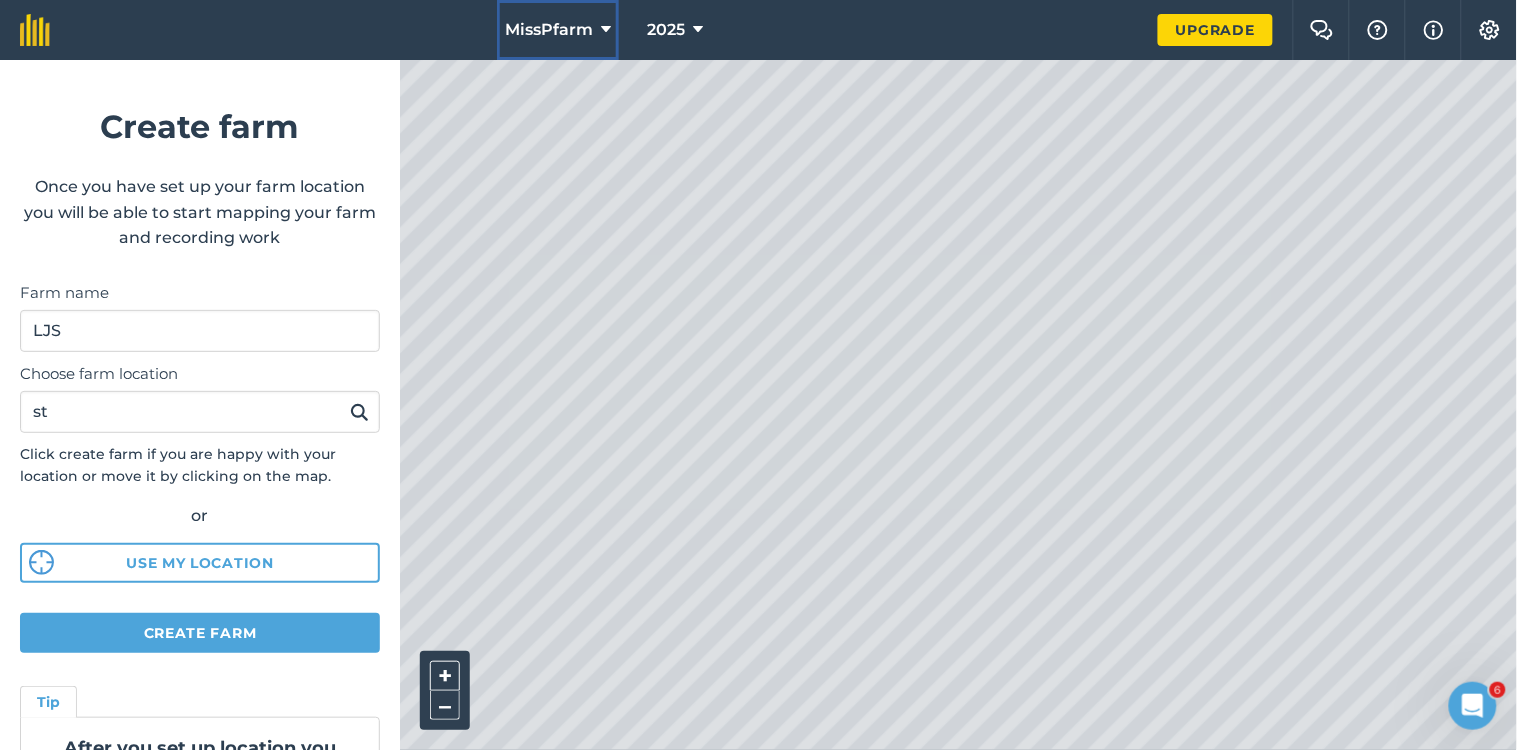 click on "MissPfarm" at bounding box center (549, 30) 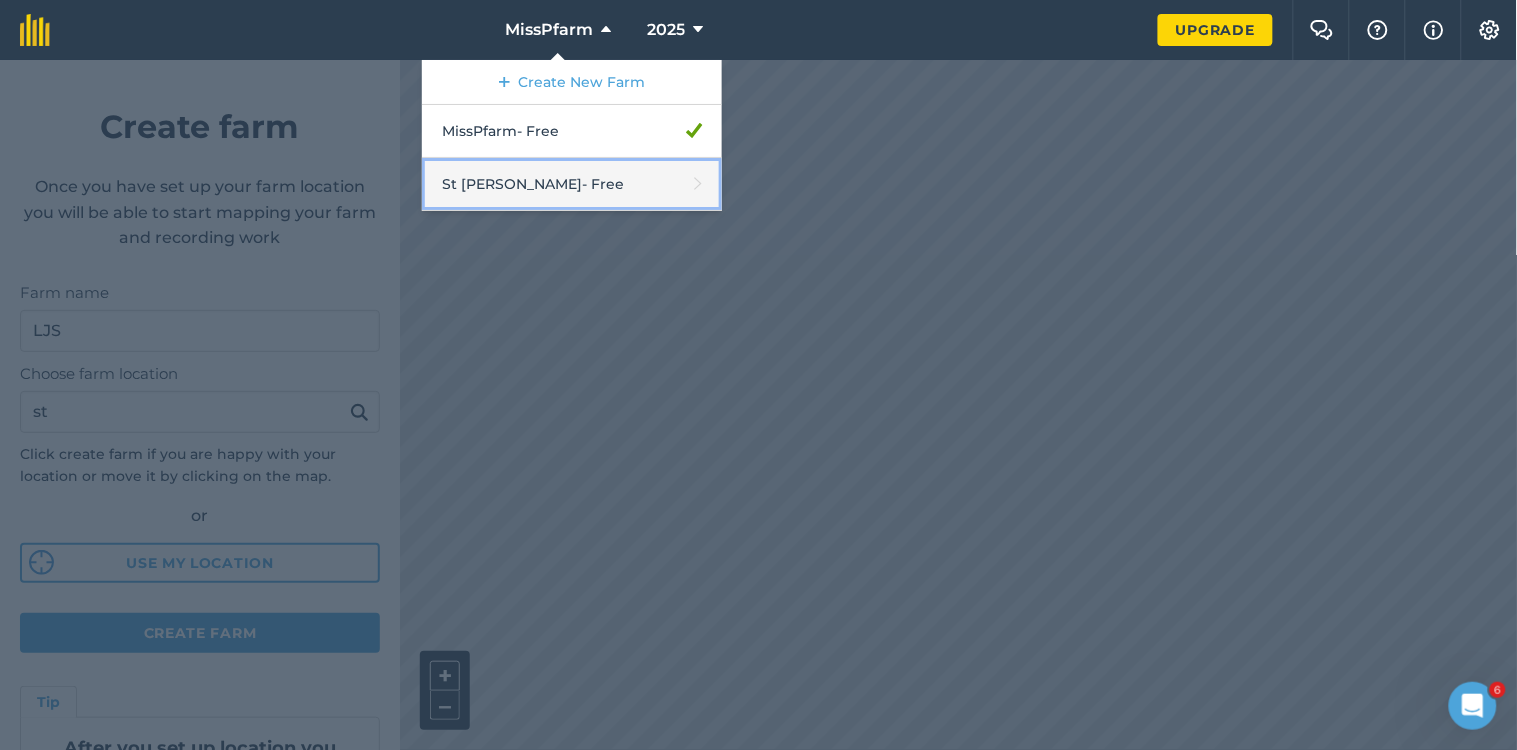 click on "St [PERSON_NAME]  - Free" at bounding box center [572, 184] 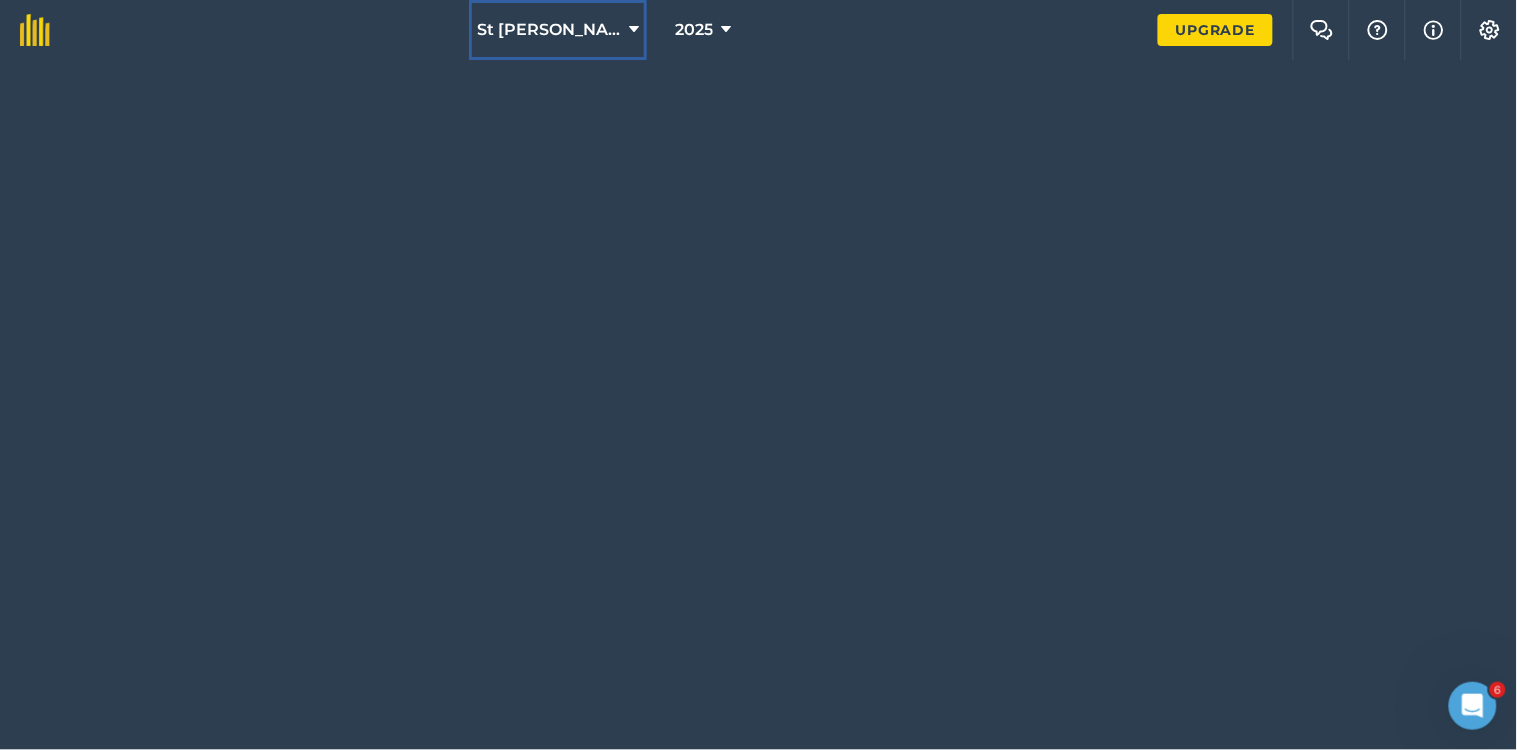 click on "St [PERSON_NAME]" at bounding box center [549, 30] 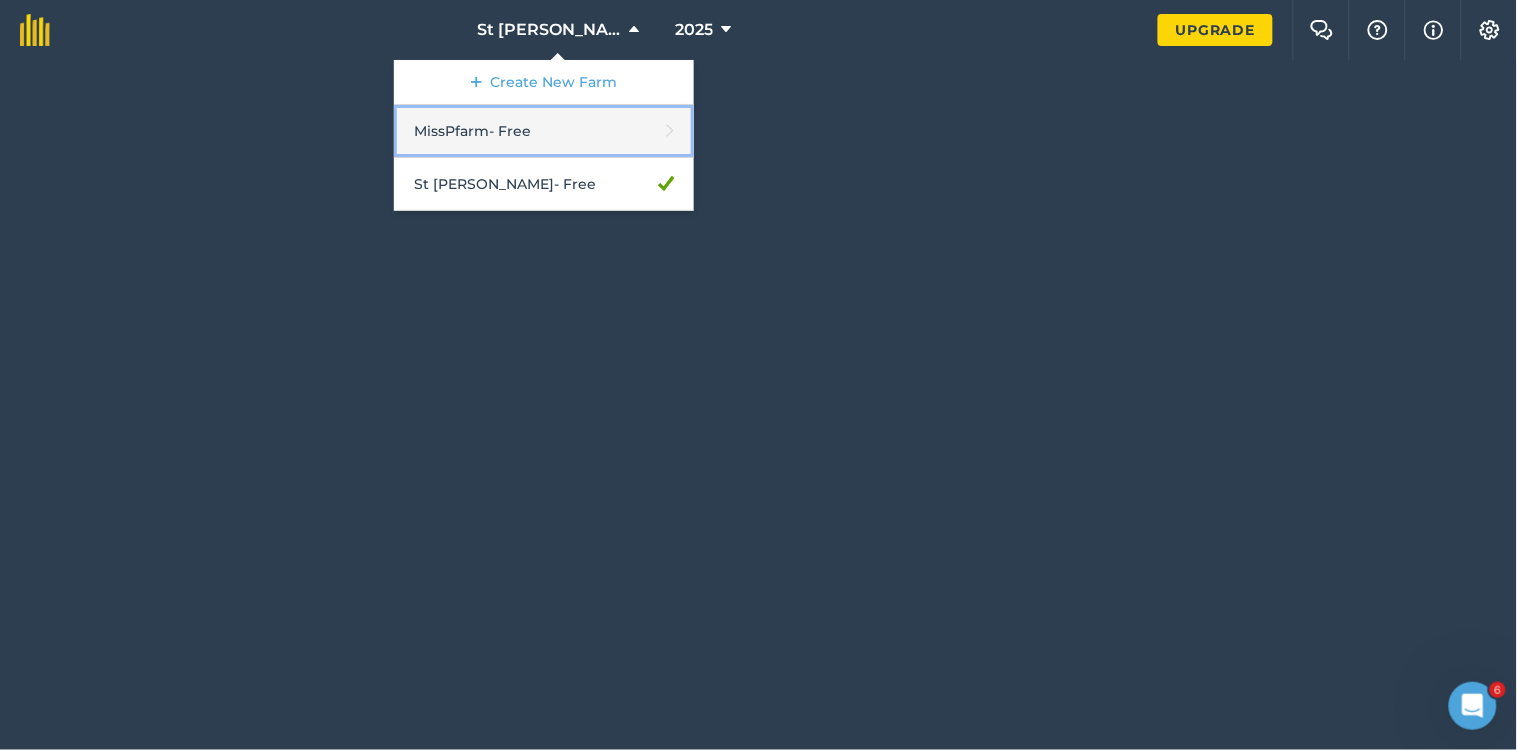 click on "MissPfarm  - Free" at bounding box center [544, 131] 